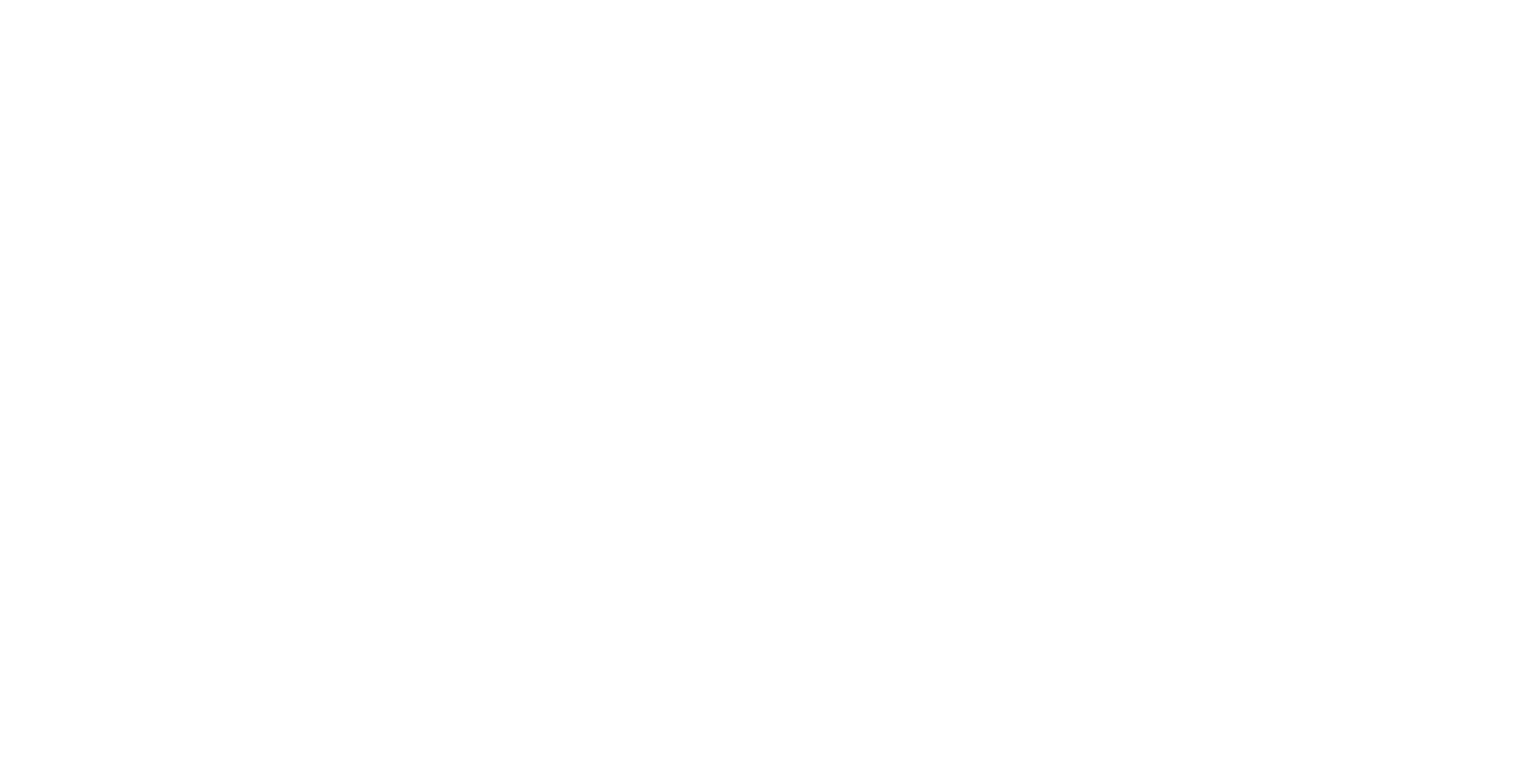 scroll, scrollTop: 0, scrollLeft: 0, axis: both 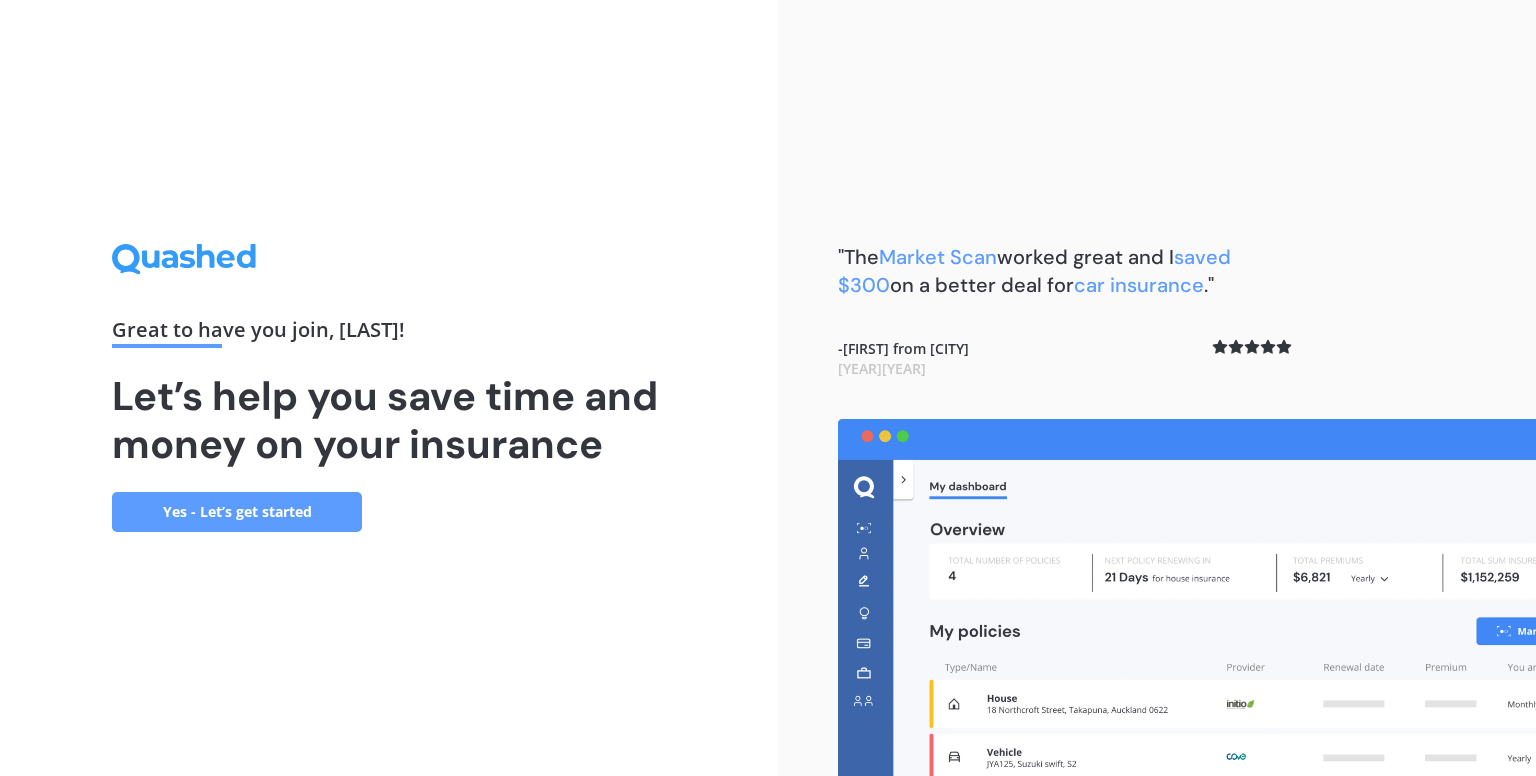 click on "Yes - Let’s get started" at bounding box center [237, 512] 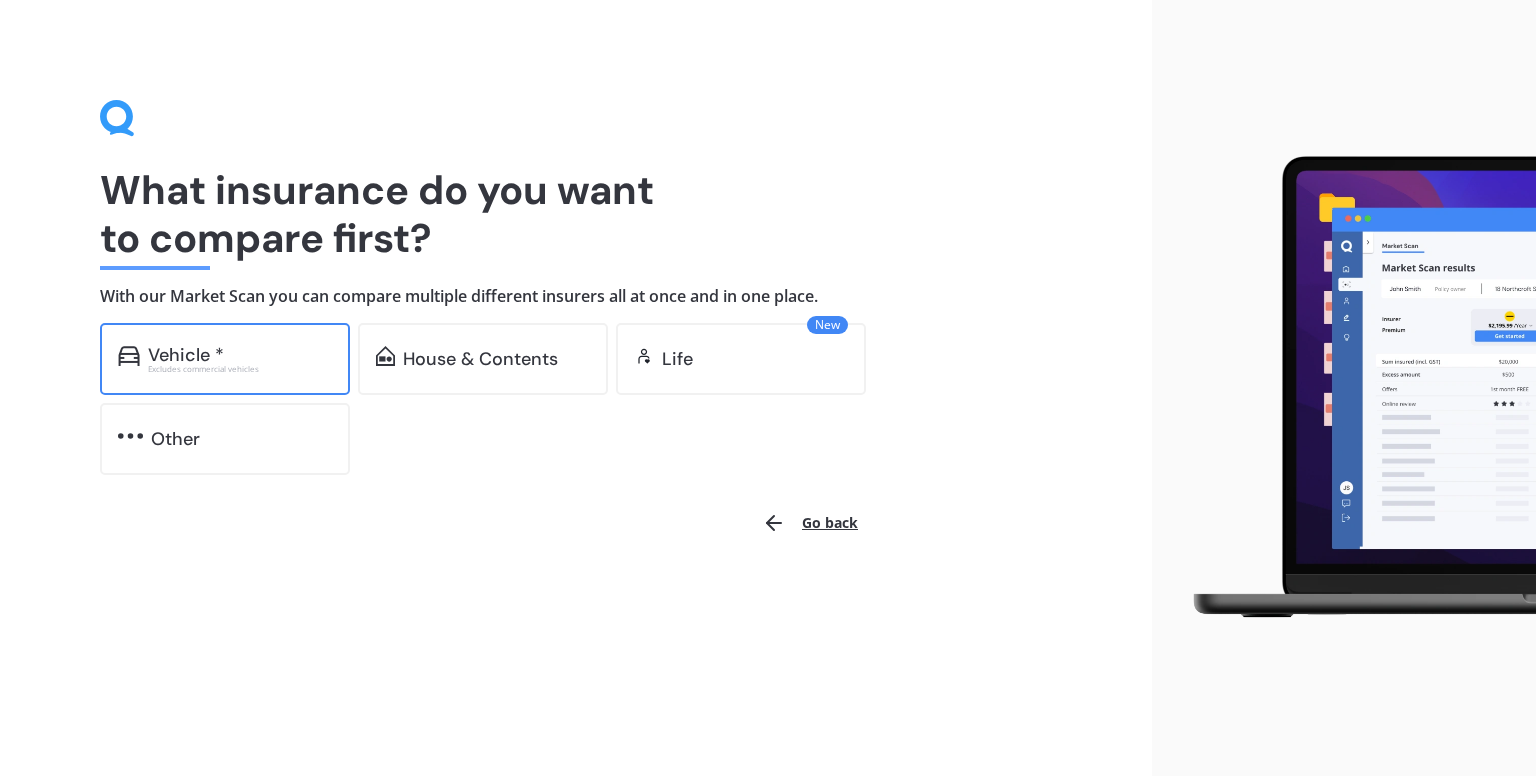 click on "Vehicle *" at bounding box center [186, 355] 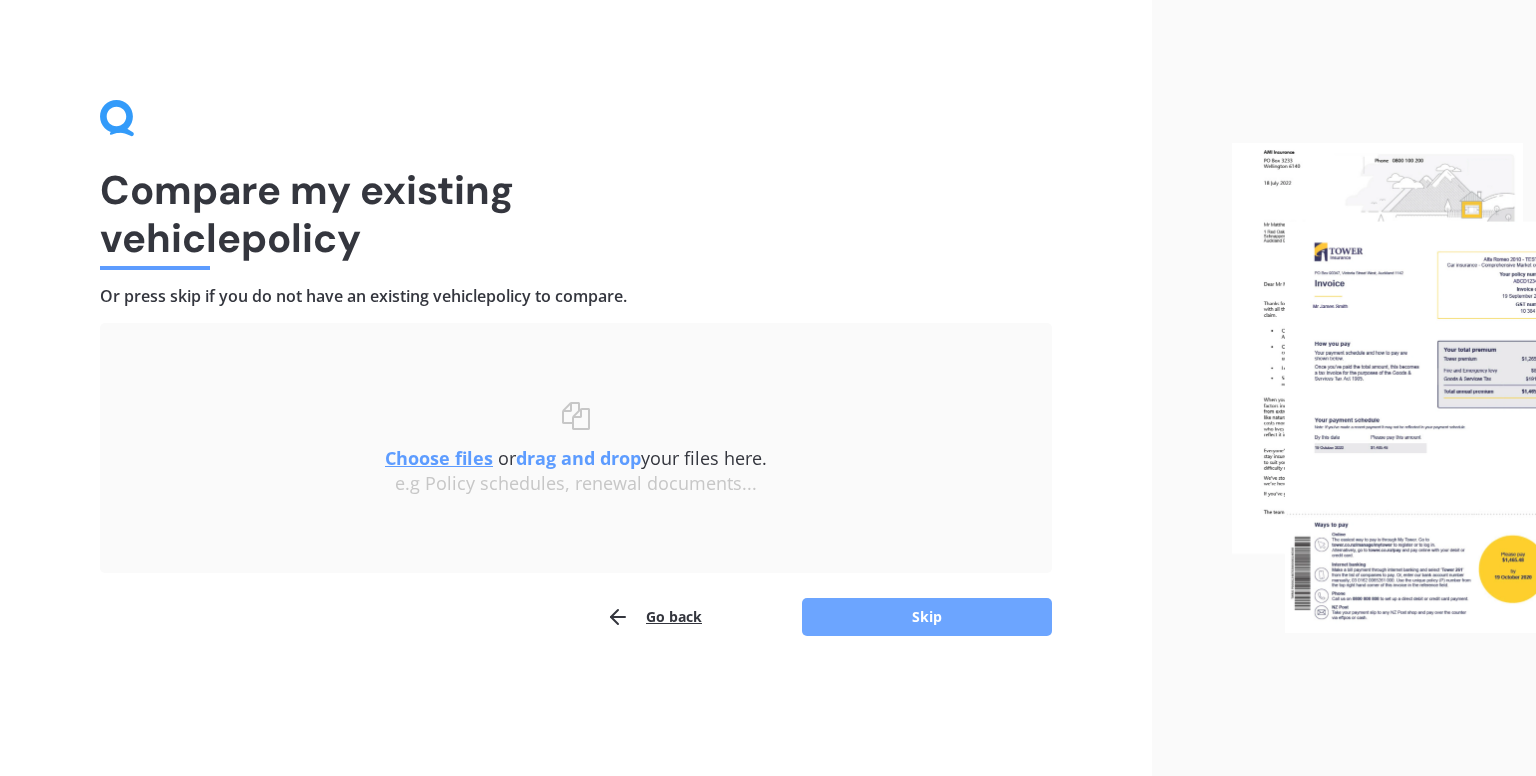 click on "Skip" at bounding box center (927, 617) 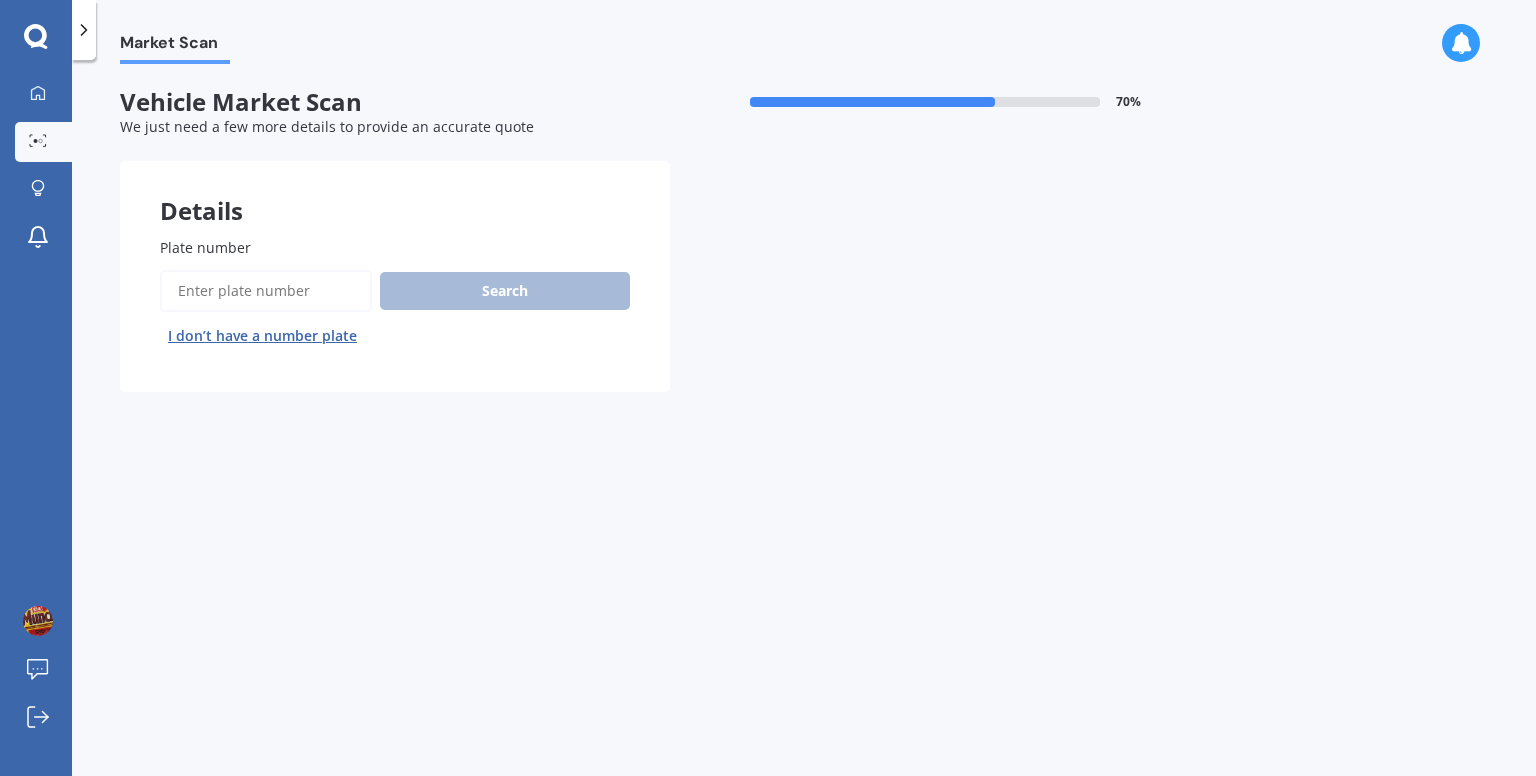 click on "Plate number" at bounding box center [266, 291] 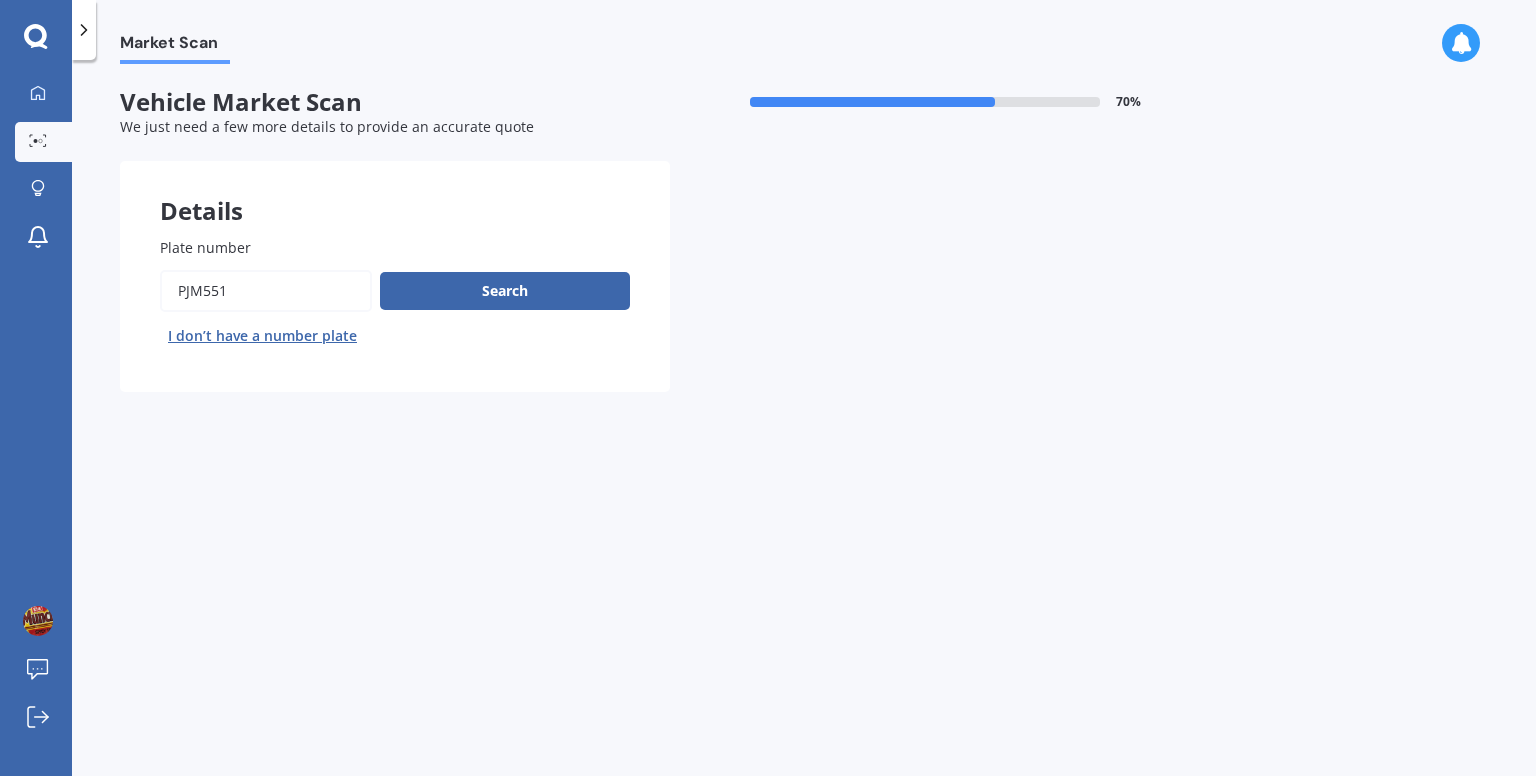 type on "pjm551" 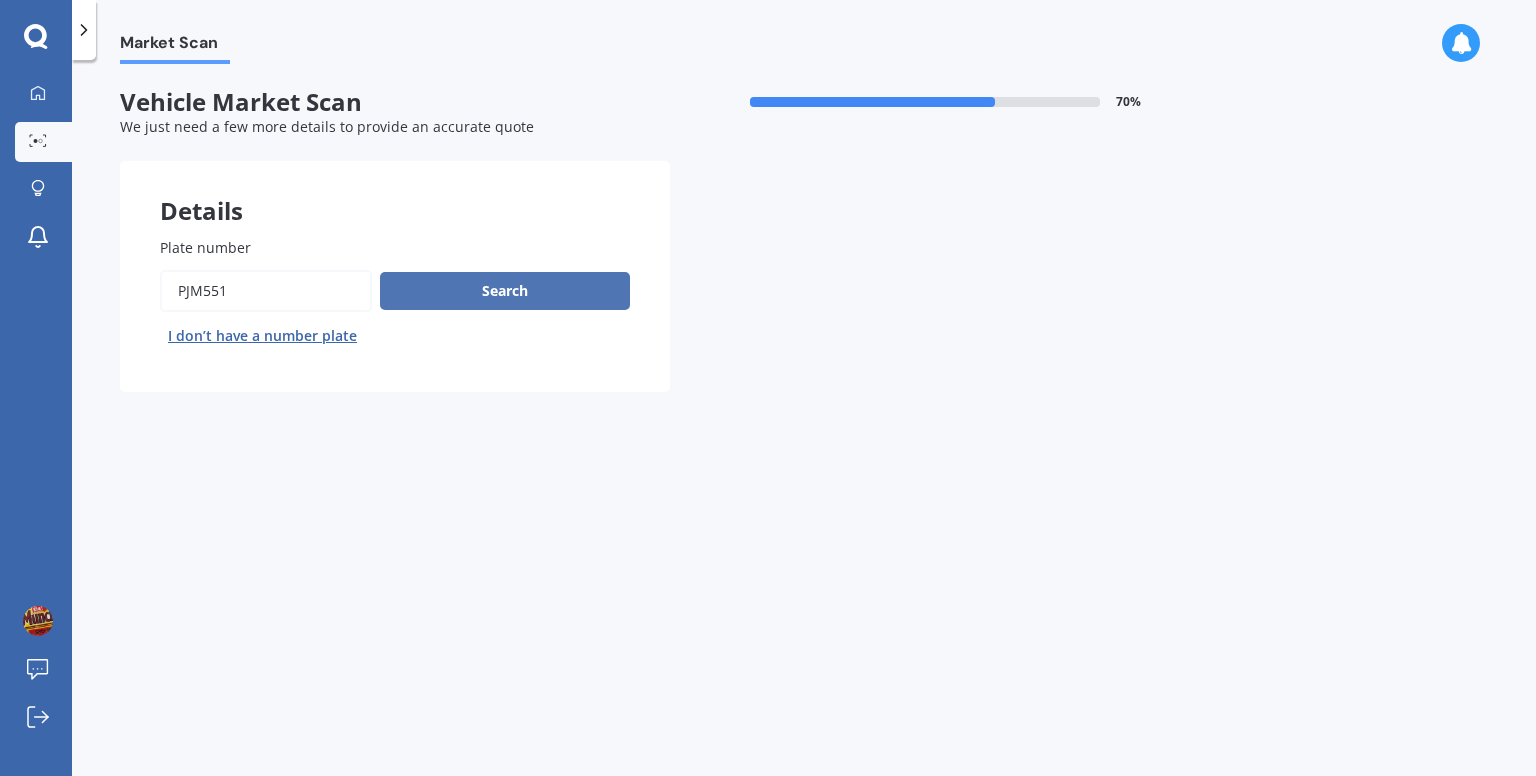 click on "Search" at bounding box center [505, 291] 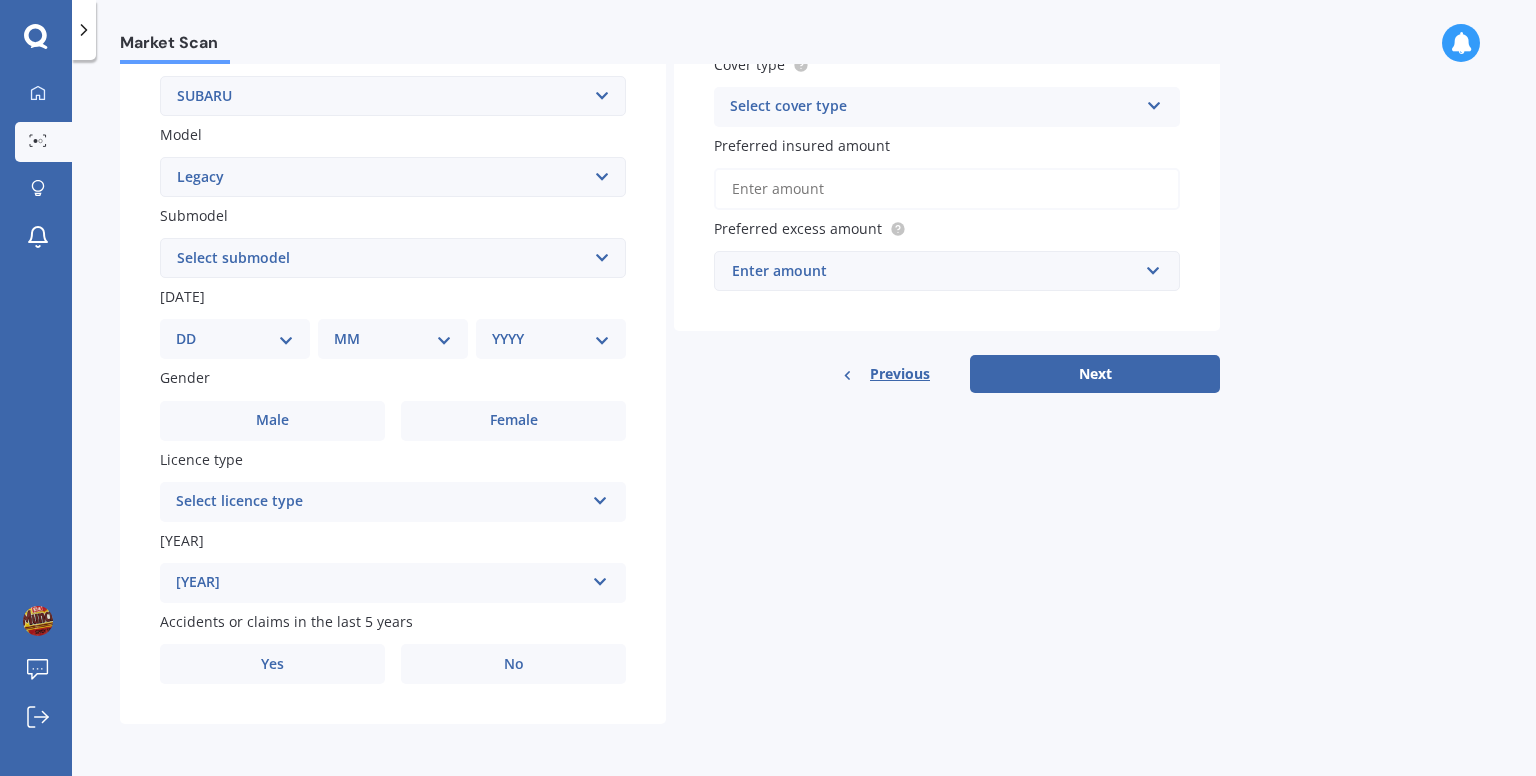 scroll, scrollTop: 344, scrollLeft: 0, axis: vertical 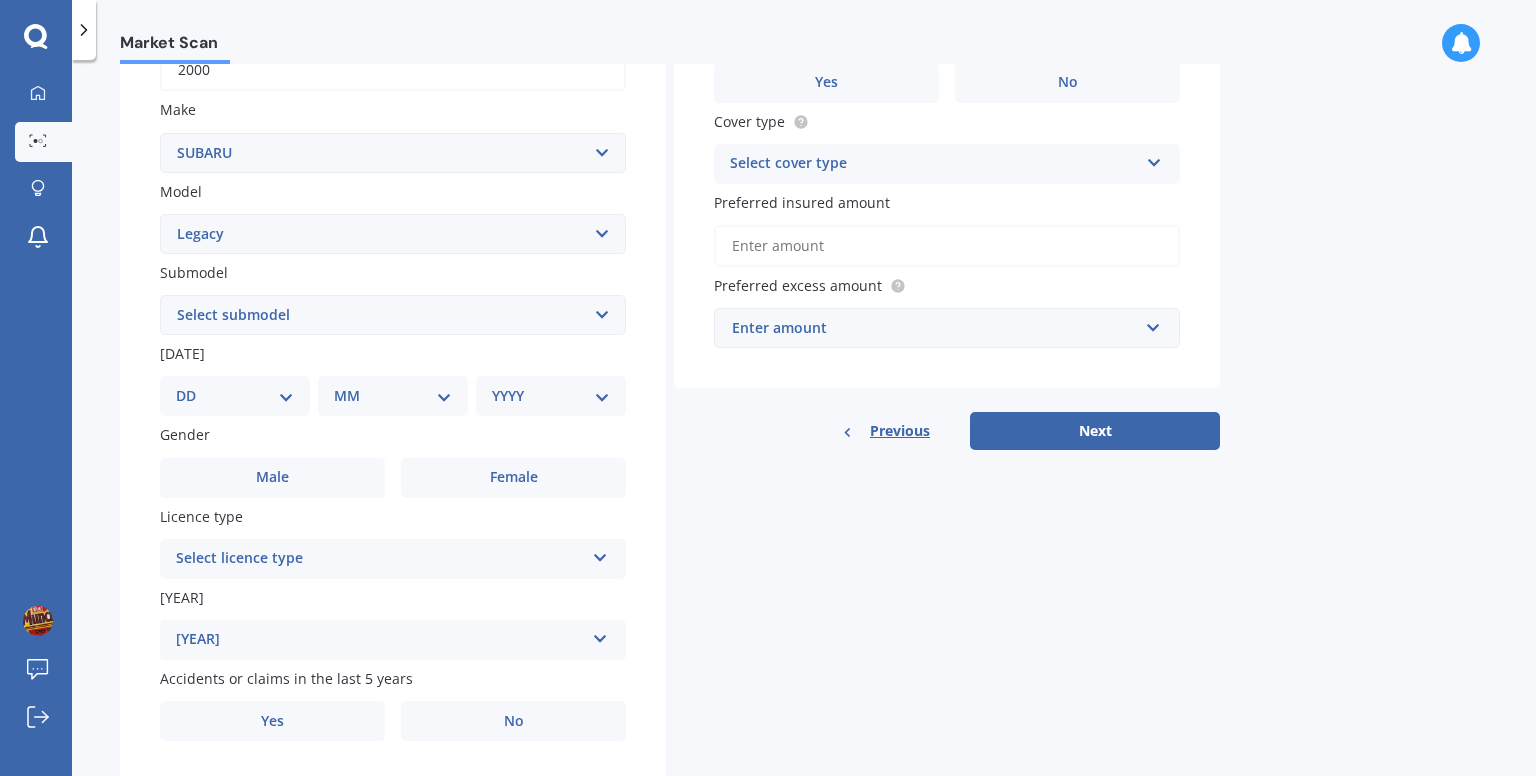 click on "DD 01 02 03 04 05 06 07 08 09 10 11 12 13 14 15 16 17 18 19 20 21 22 23 24 25 26 27 28 29 30 31" at bounding box center [235, 396] 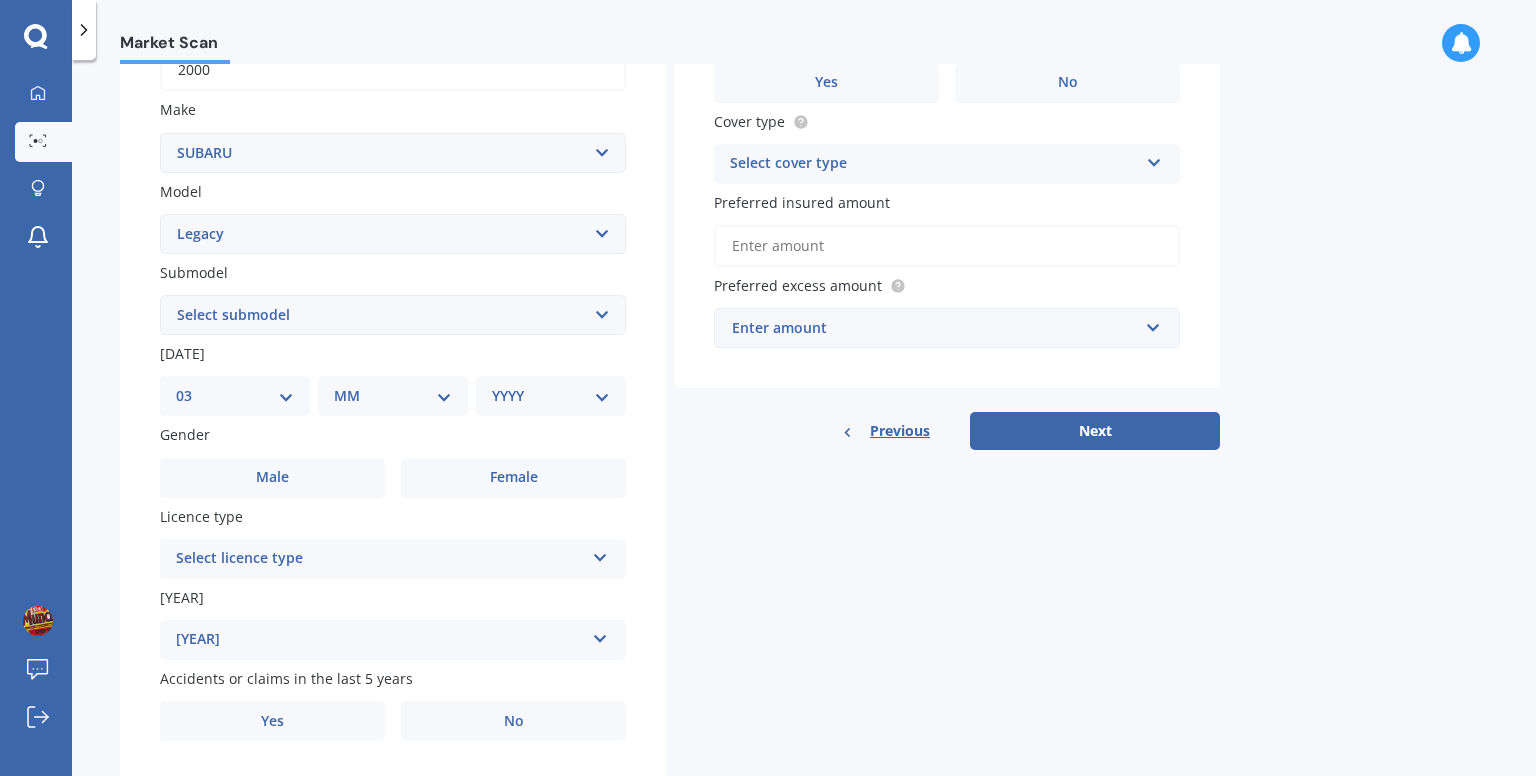 click on "DD 01 02 03 04 05 06 07 08 09 10 11 12 13 14 15 16 17 18 19 20 21 22 23 24 25 26 27 28 29 30 31" at bounding box center (235, 396) 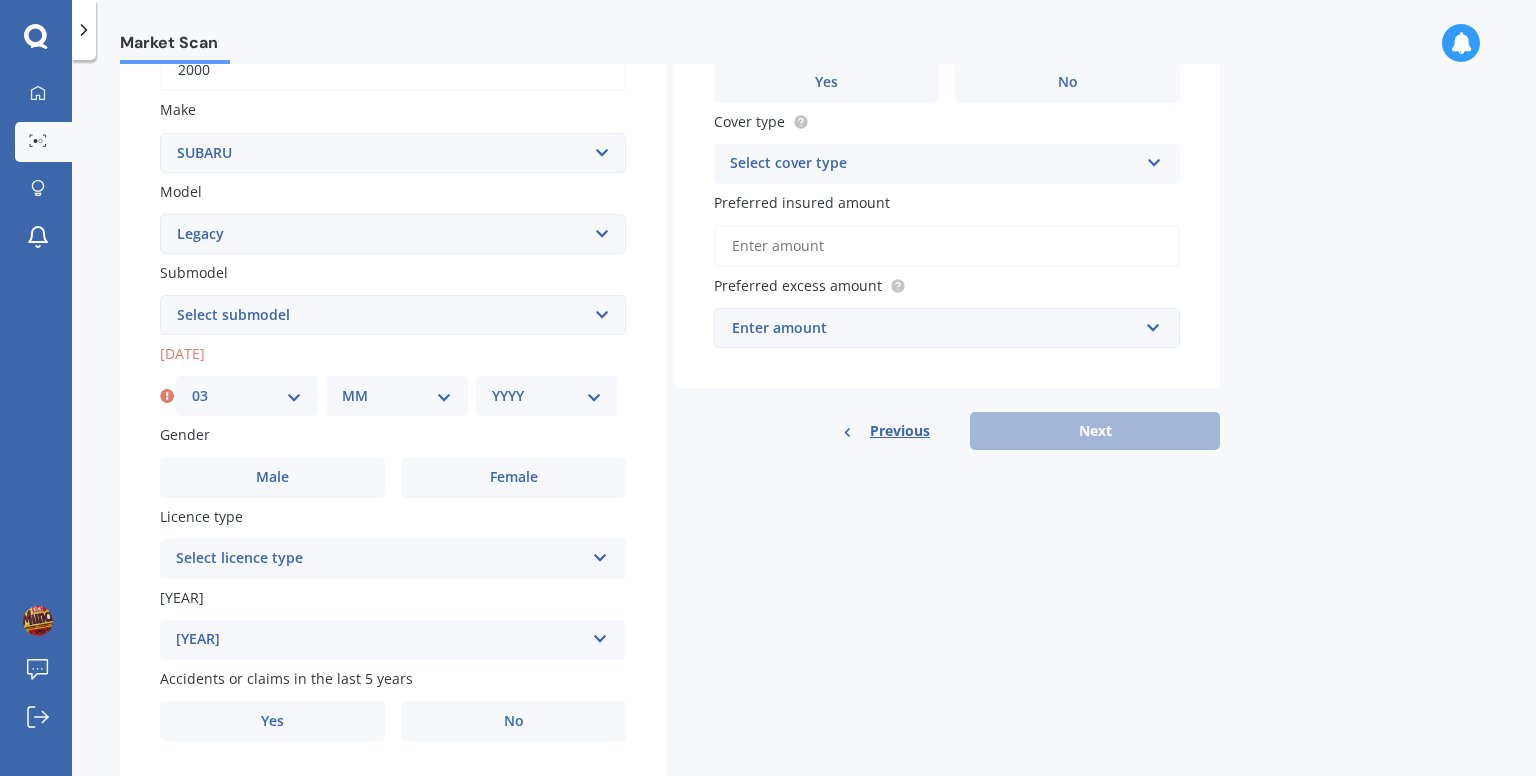 click on "Plate number Search I don’t have a number plate Year 2000 Make Select make AC ALFA ROMEO ASTON MARTIN AUDI AUSTIN BEDFORD Bentley BMW BYD CADILLAC CAN-AM CHERY CHEVROLET CHRYSLER Citroen CRUISEAIR CUPRA DAEWOO DAIHATSU DAIMLER DAMON DIAHATSU DODGE EXOCET FACTORY FIVE FERRARI FIAT Fiord FLEETWOOD FORD FOTON FRASER GEELY GENESIS GEORGIE BOY GMC GREAT WALL GWM HAVAL HILLMAN HINO HOLDEN HOLIDAY RAMBLER HONDA HUMMER HYUNDAI INFINITI ISUZU IVECO JAC JAECOO JAGUAR JEEP KGM KIA LADA LAMBORGHINI LANCIA LANDROVER LDV LEXUS LINCOLN LOTUS LUNAR M.G M.G. MAHINDRA MASERATI MAZDA MCLAREN MERCEDES AMG Mercedes Benz MERCEDES-AMG MERCURY MINI MITSUBISHI MORGAN MORRIS NEWMAR NISSAN OMODA OPEL OXFORD PEUGEOT Plymouth Polestar PONTIAC PORSCHE PROTON RAM Range Rover Rayne RENAULT ROLLS ROYCE ROVER SAAB SATURN SEAT SHELBY SKODA SMART SSANGYONG SUBARU SUZUKI TATA TESLA TIFFIN Toyota TRIUMPH TVR Vauxhall VOLKSWAGEN VOLVO WESTFIELD WINNEBAGO ZX Model Select model BRZ Crosstrek Dex Exiga Forester Impreza Justy Legacy Leone levorg R2" at bounding box center (393, 317) 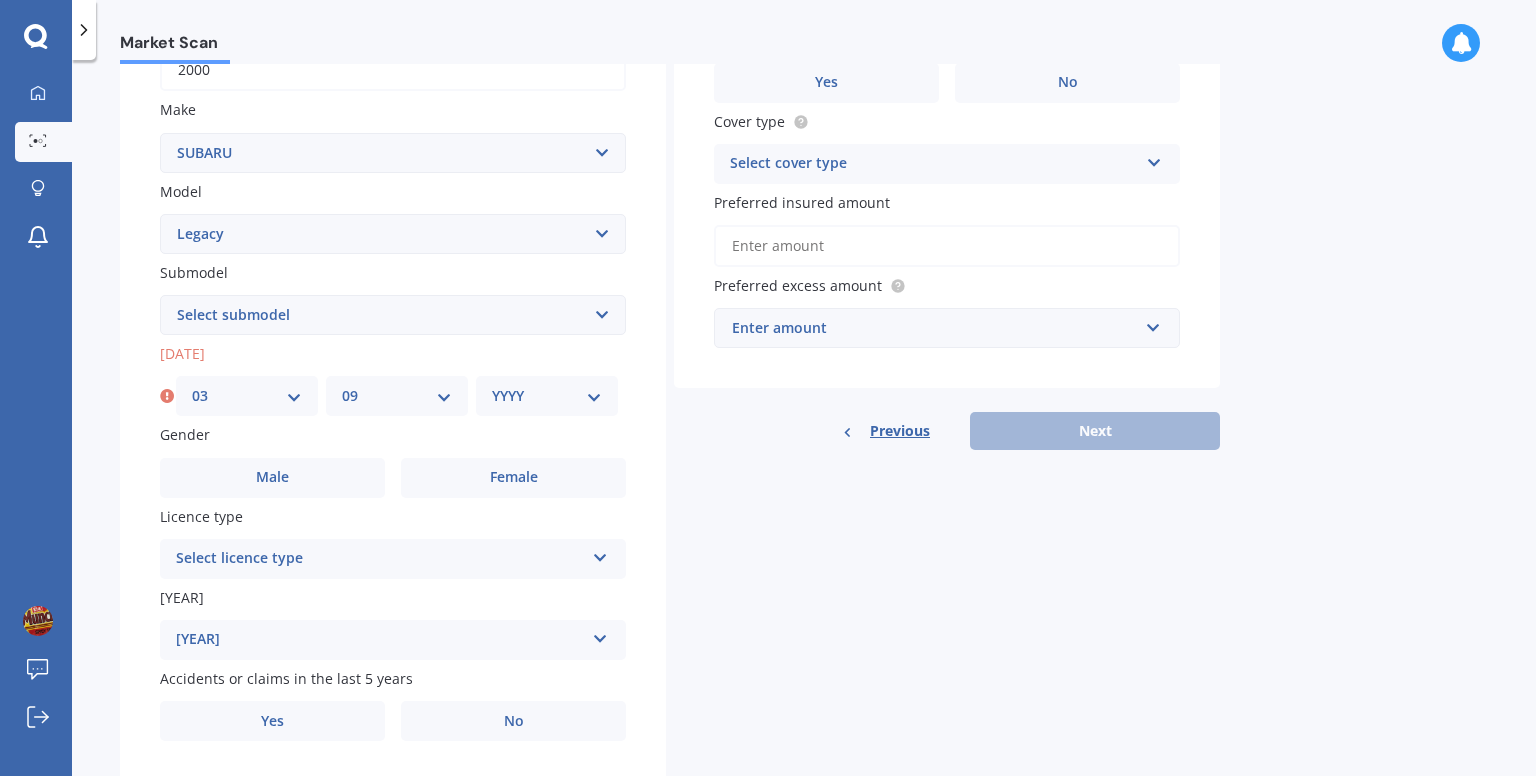 click on "MM 01 02 03 04 05 06 07 08 09 10 11 12" at bounding box center [397, 396] 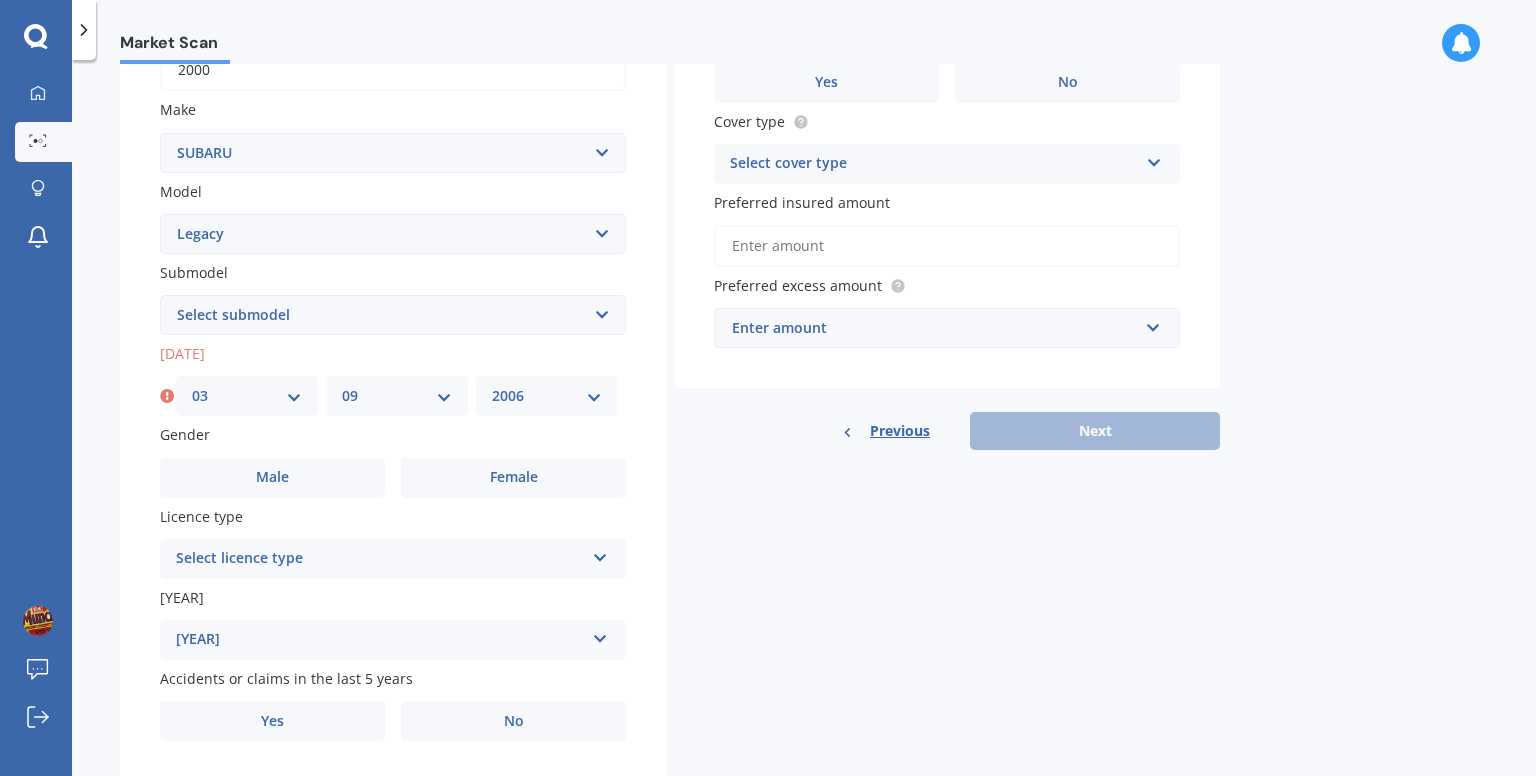 click on "[YEAR]" at bounding box center [547, 396] 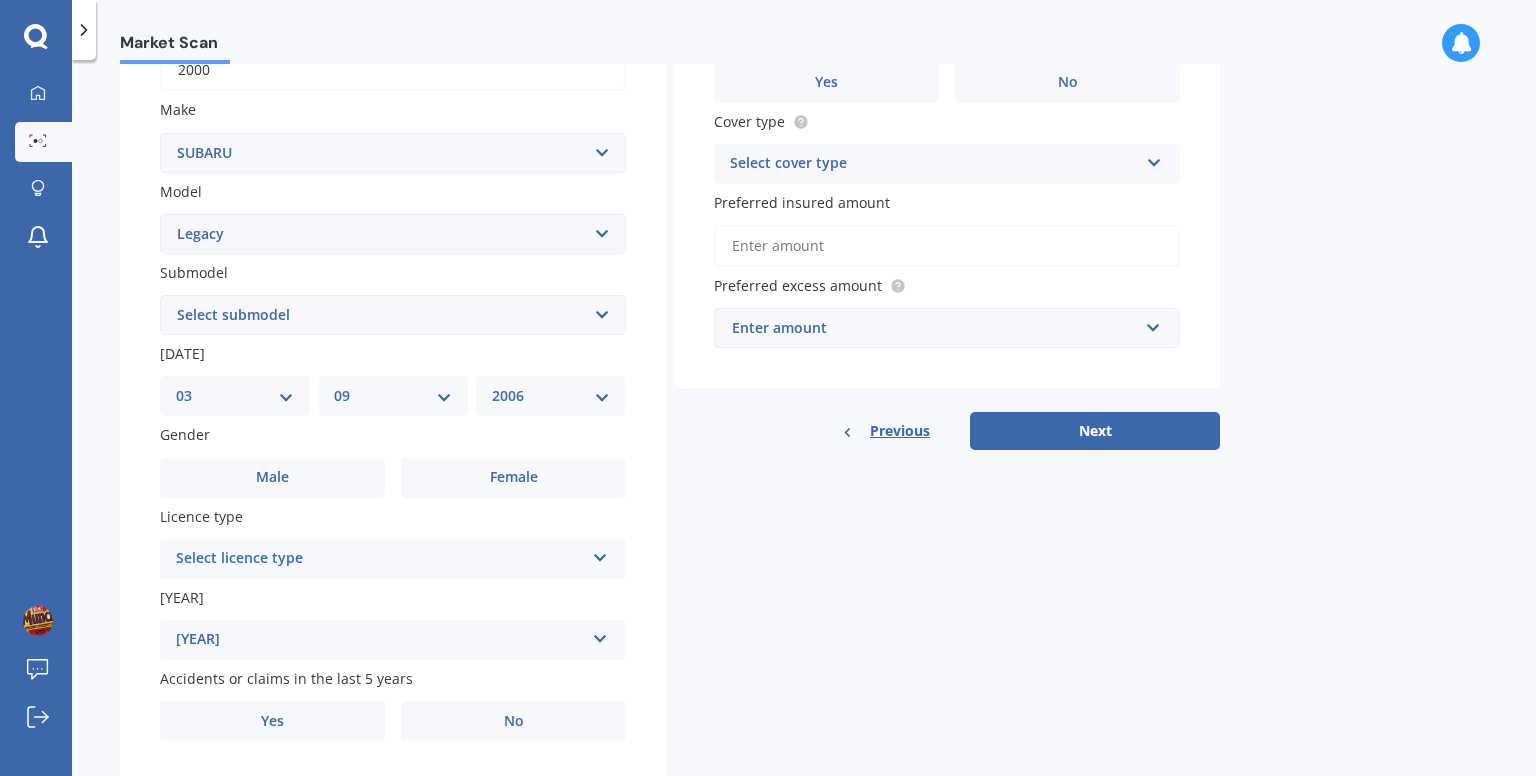 click on "Licence type" at bounding box center (389, 516) 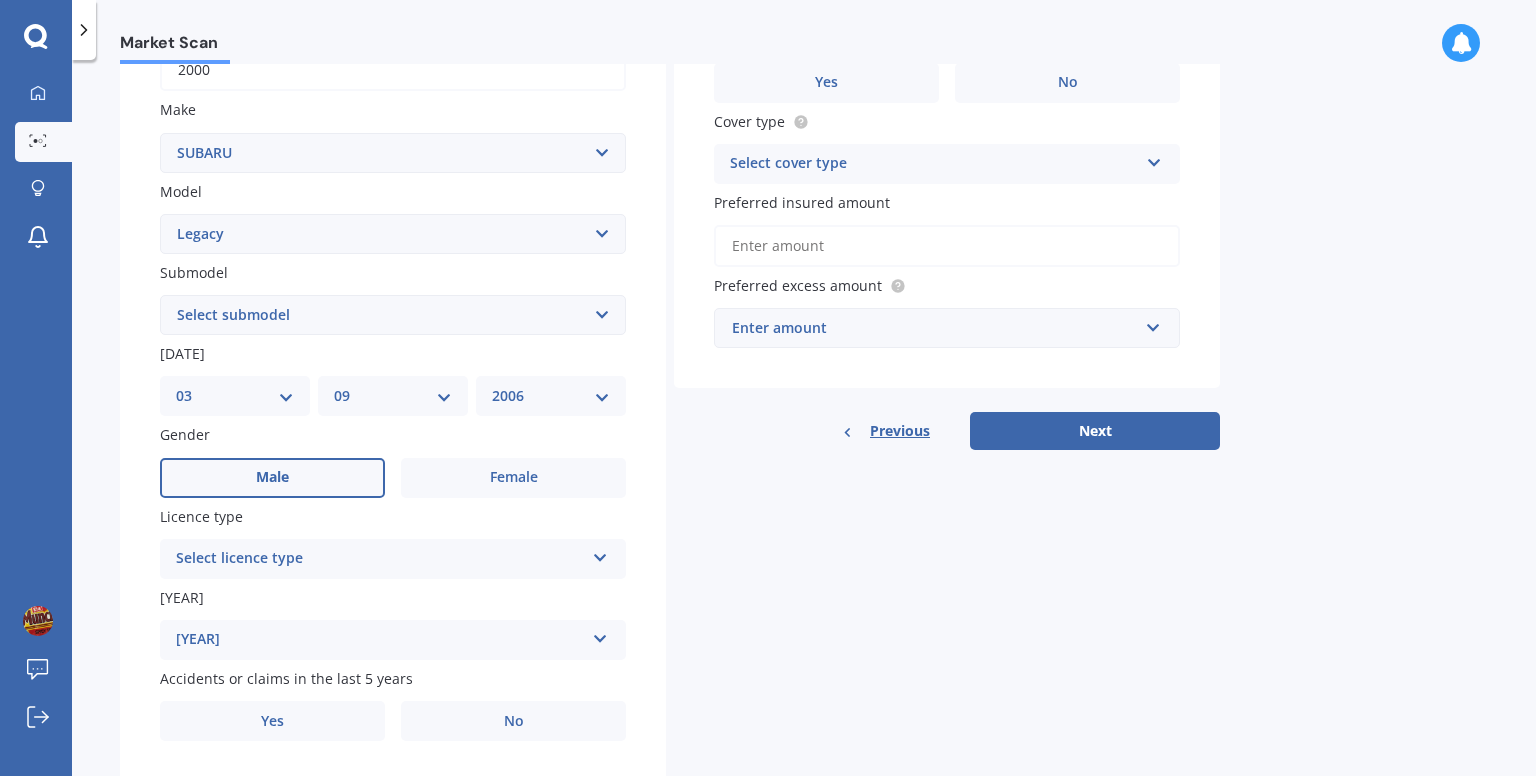 click on "Male" at bounding box center [272, 478] 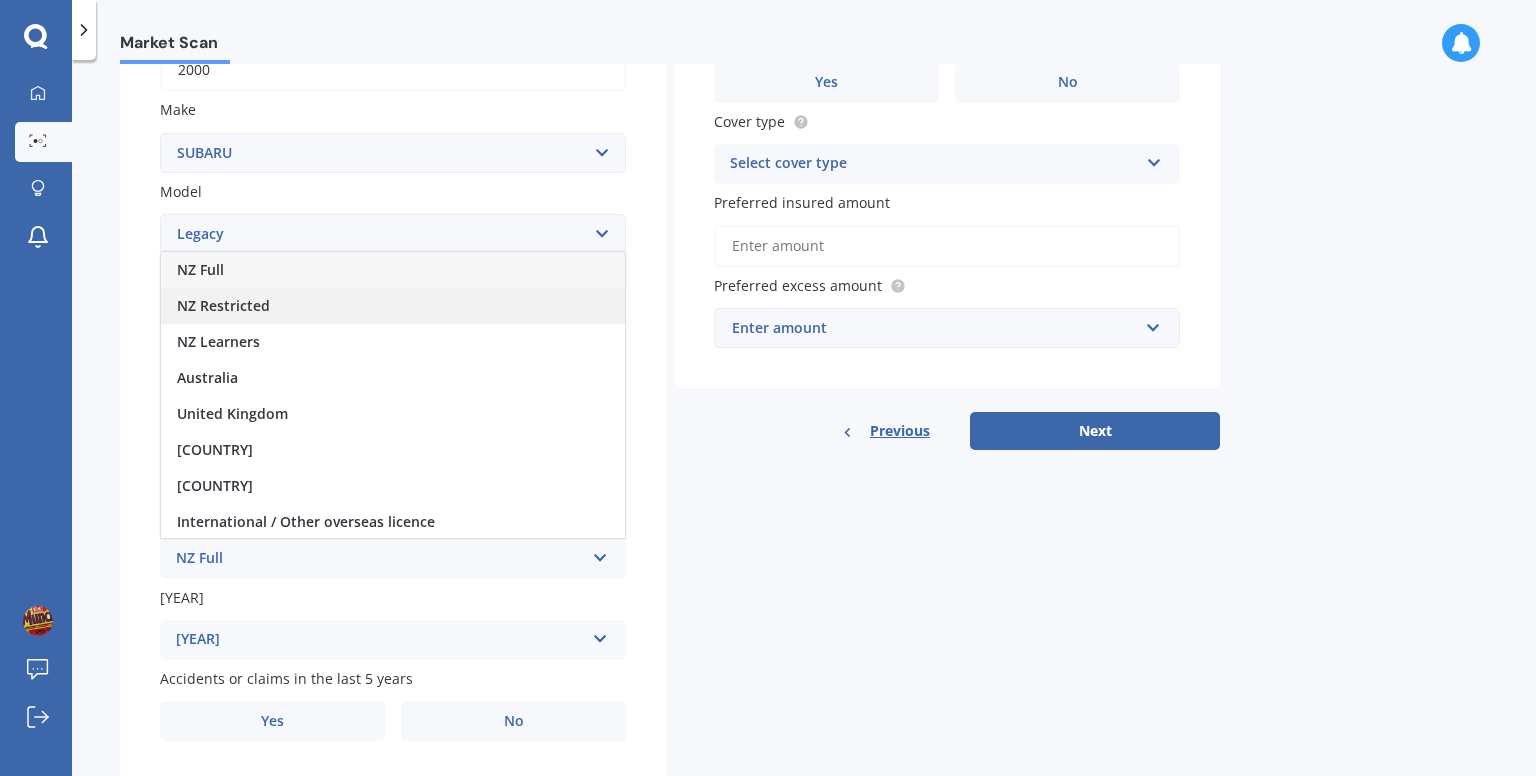 click on "NZ Restricted" at bounding box center (393, 306) 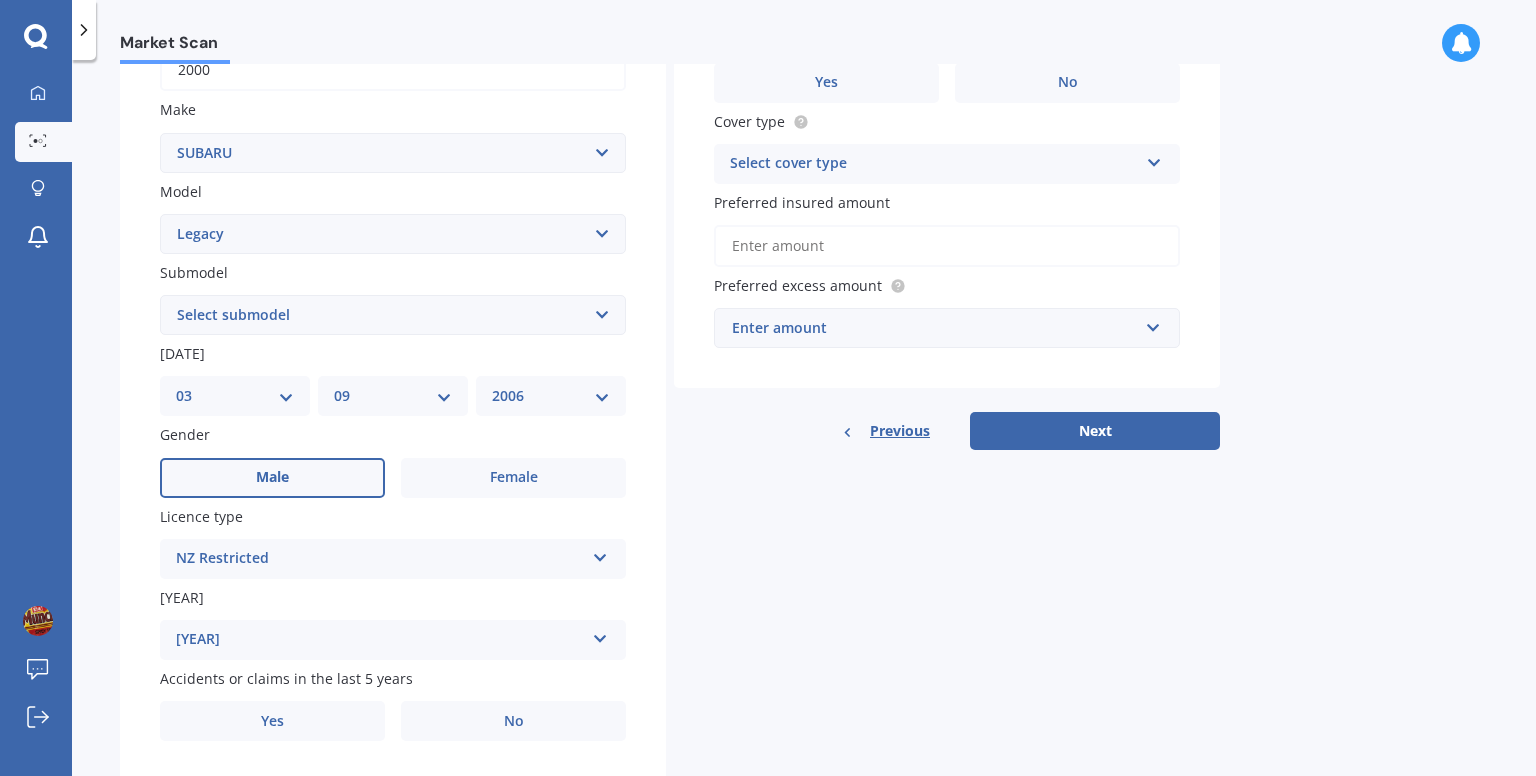 click on "[YEAR]" at bounding box center (380, 640) 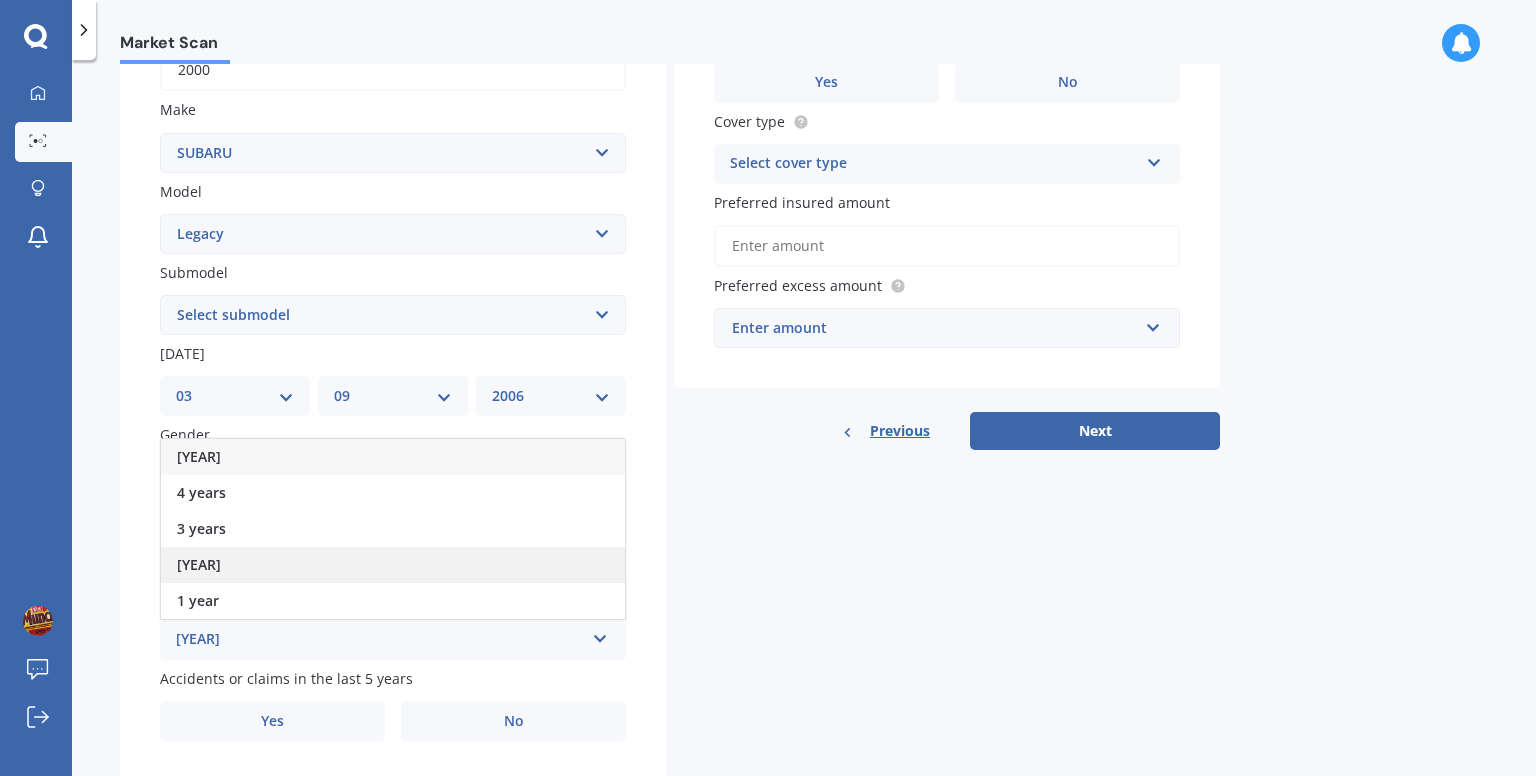 click on "[YEAR]" at bounding box center [393, 565] 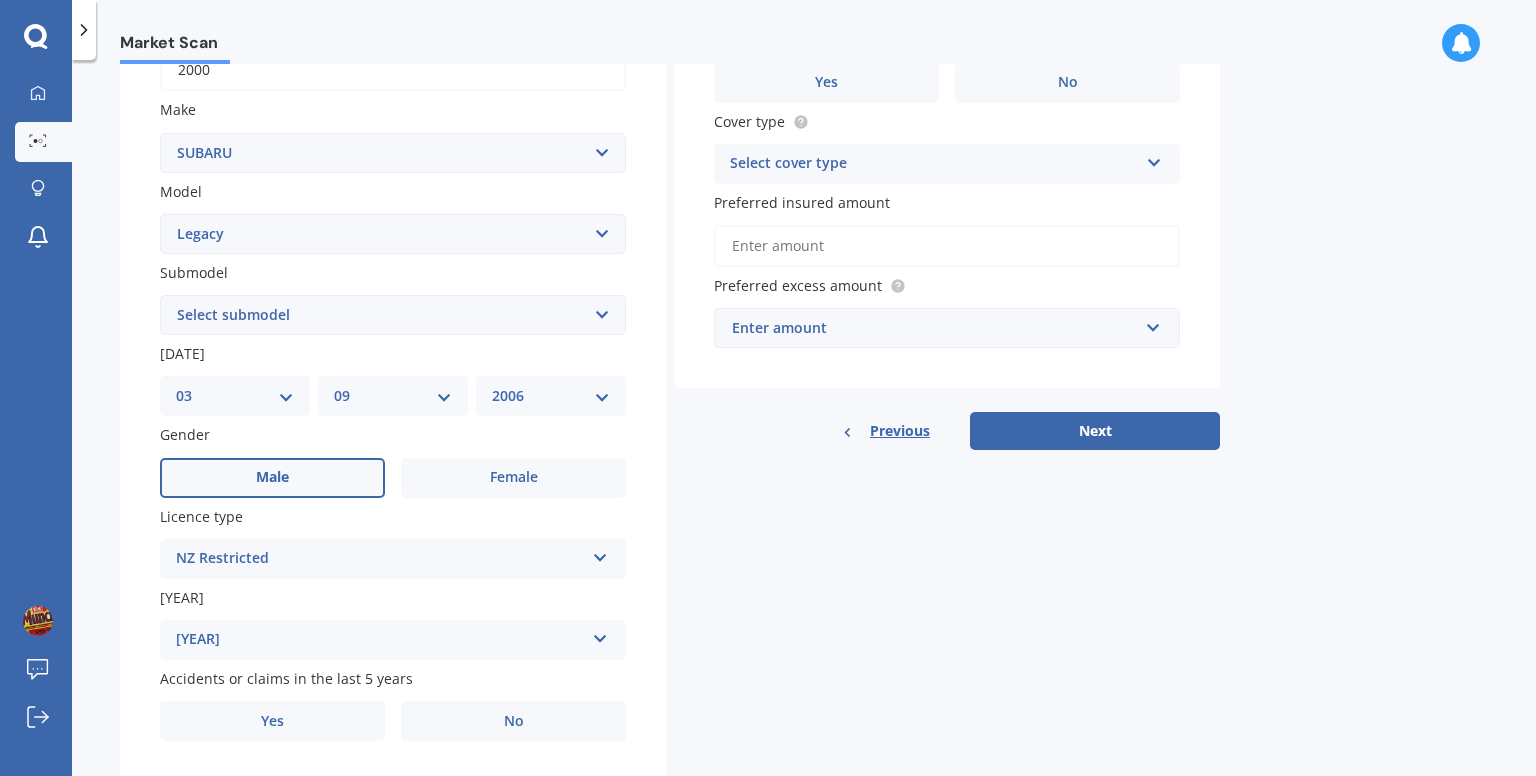 scroll, scrollTop: 401, scrollLeft: 0, axis: vertical 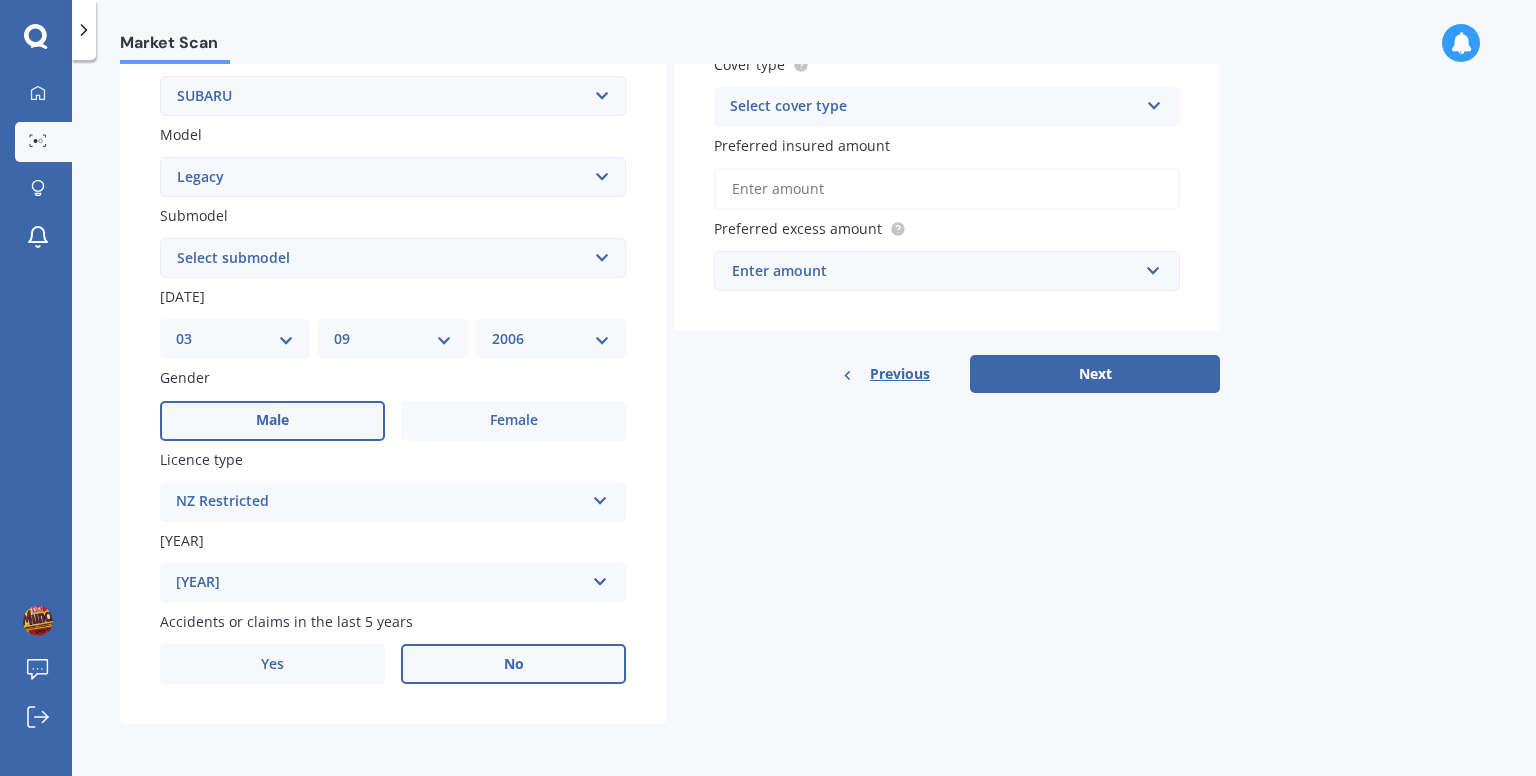 click on "No" at bounding box center (513, 421) 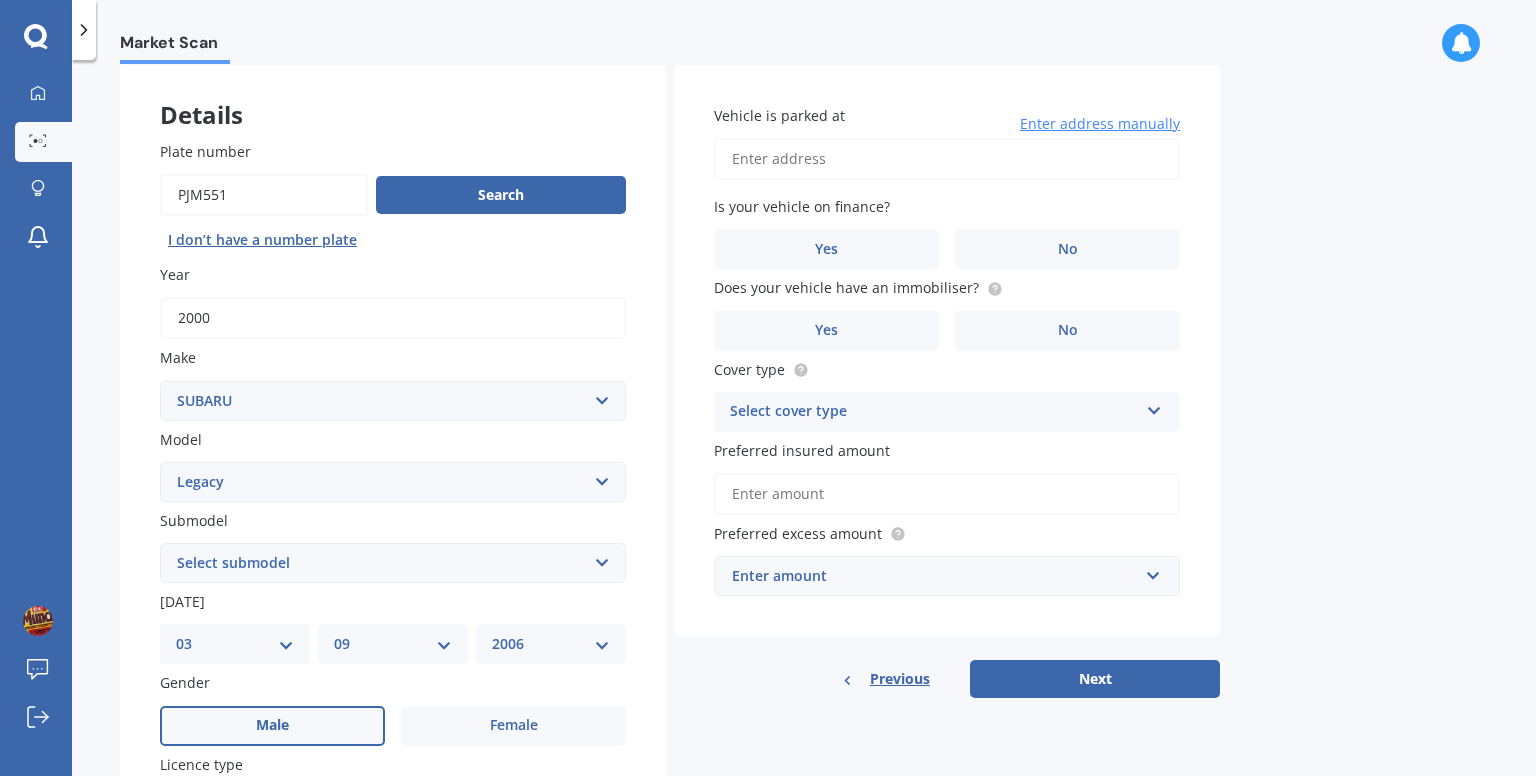 scroll, scrollTop: 0, scrollLeft: 0, axis: both 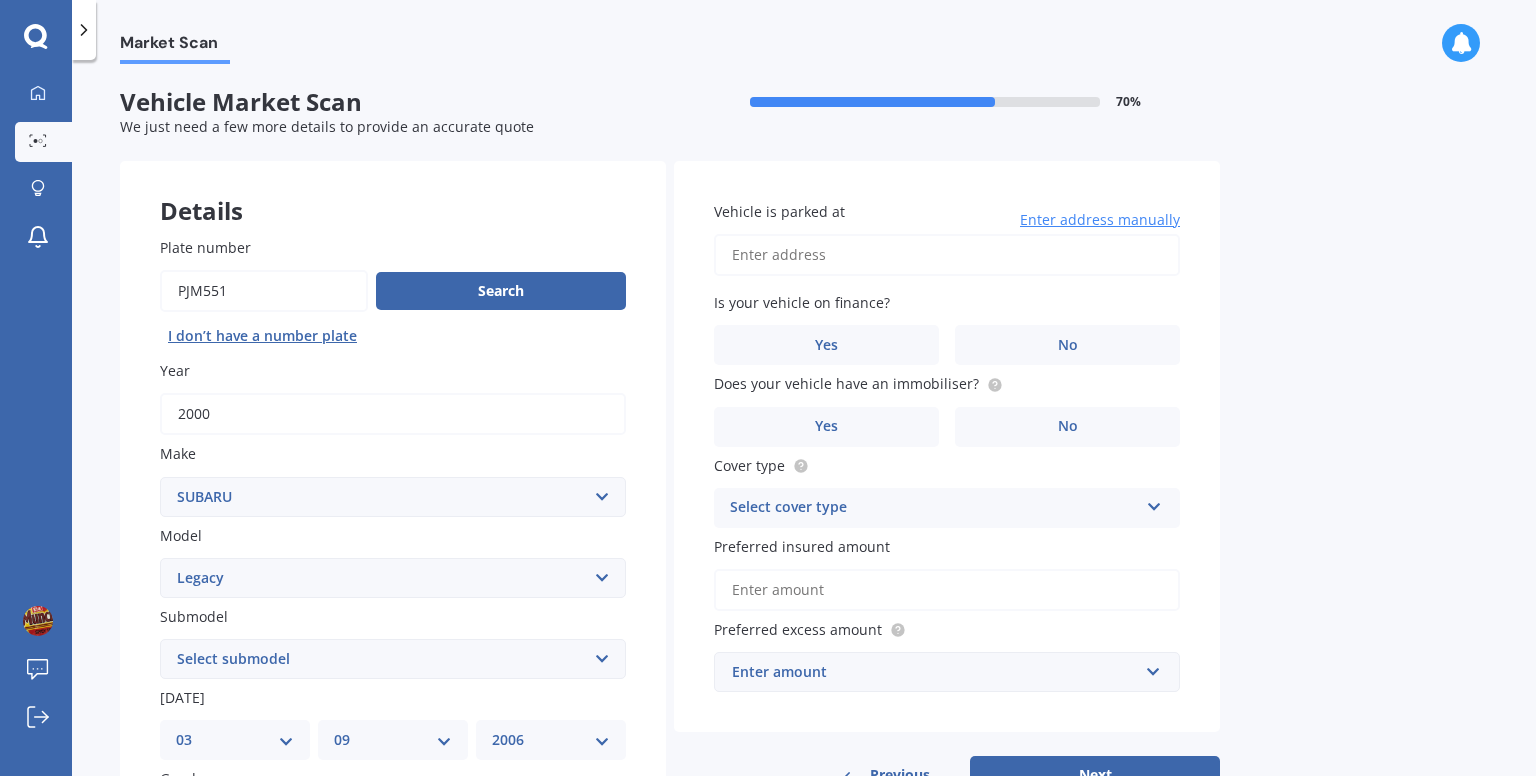 click on "Vehicle is parked at" at bounding box center [947, 255] 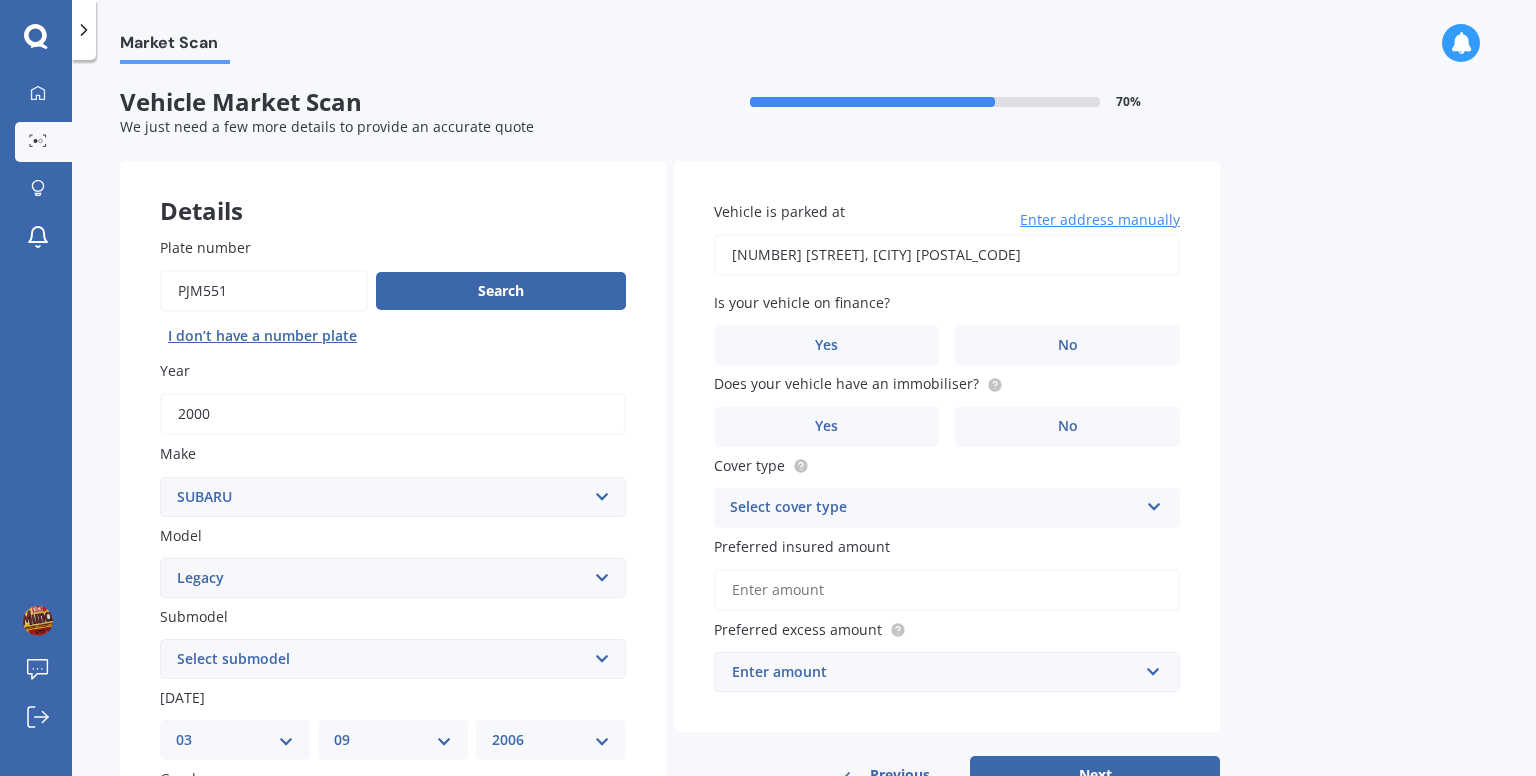 click on "[NUMBER] [STREET], [CITY] [POSTAL_CODE]" at bounding box center [947, 255] 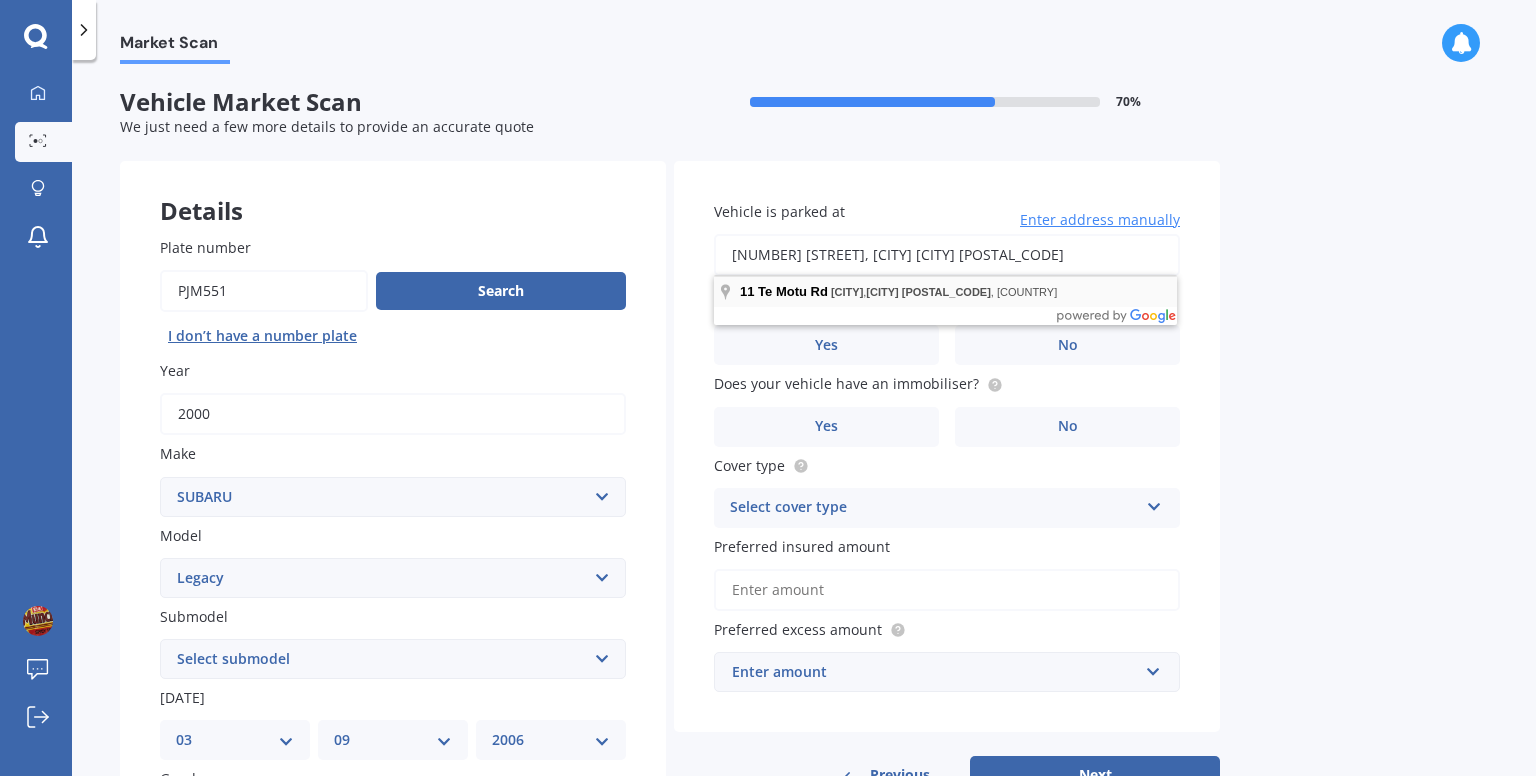 type on "[NUMBER] [STREET], [CITY] [CITY] [POSTAL_CODE]" 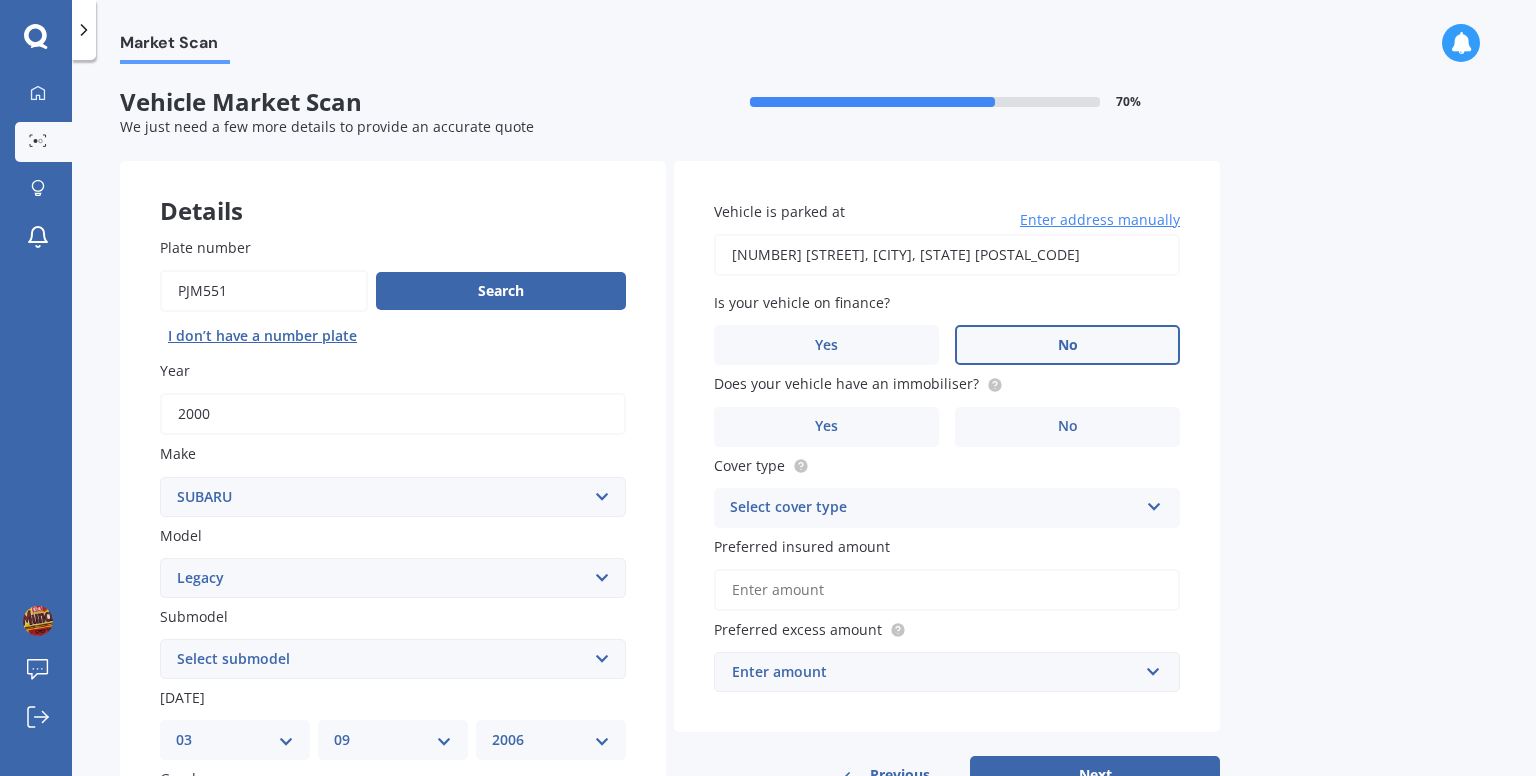 click on "No" at bounding box center (513, 822) 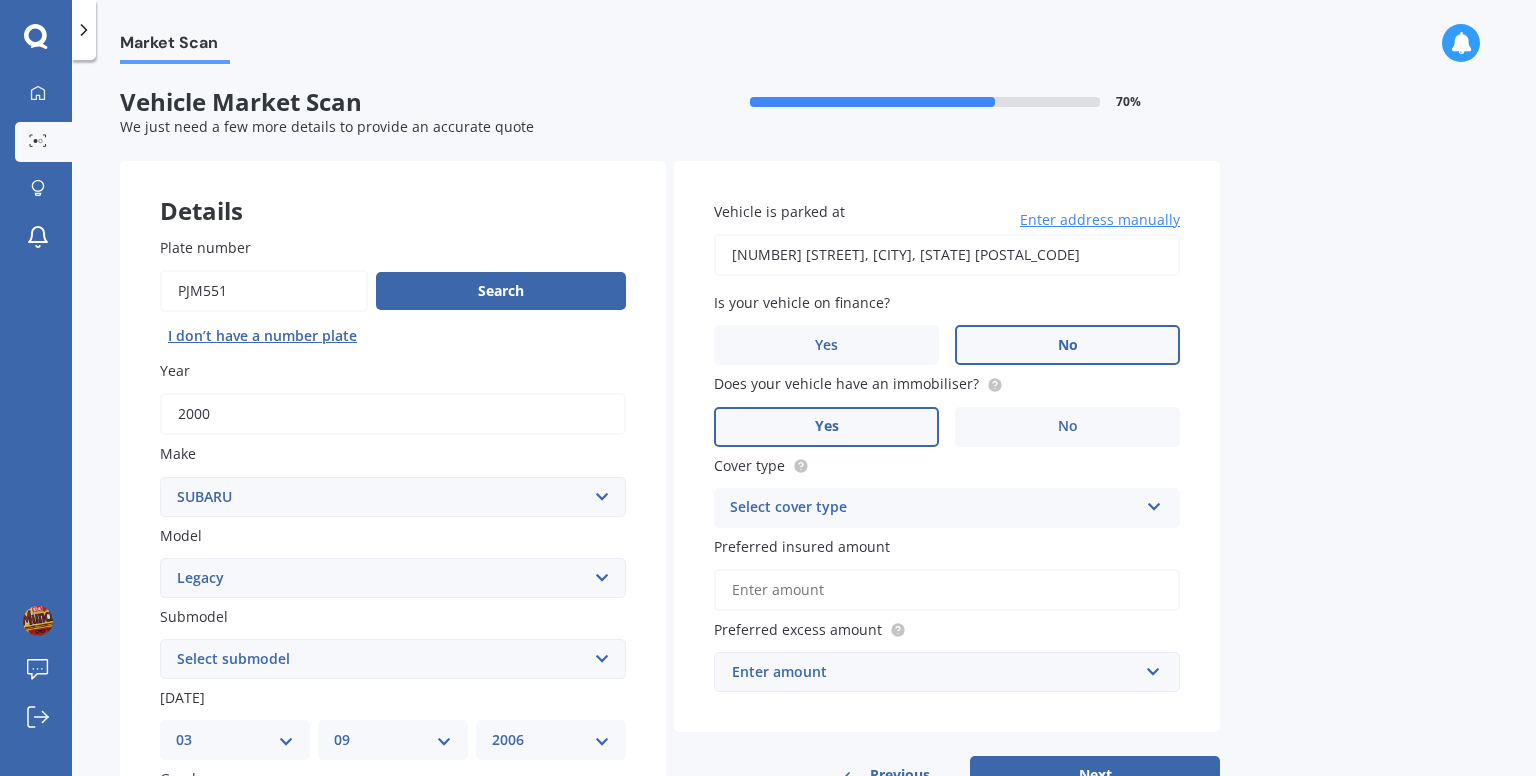 click on "Yes" at bounding box center [272, 822] 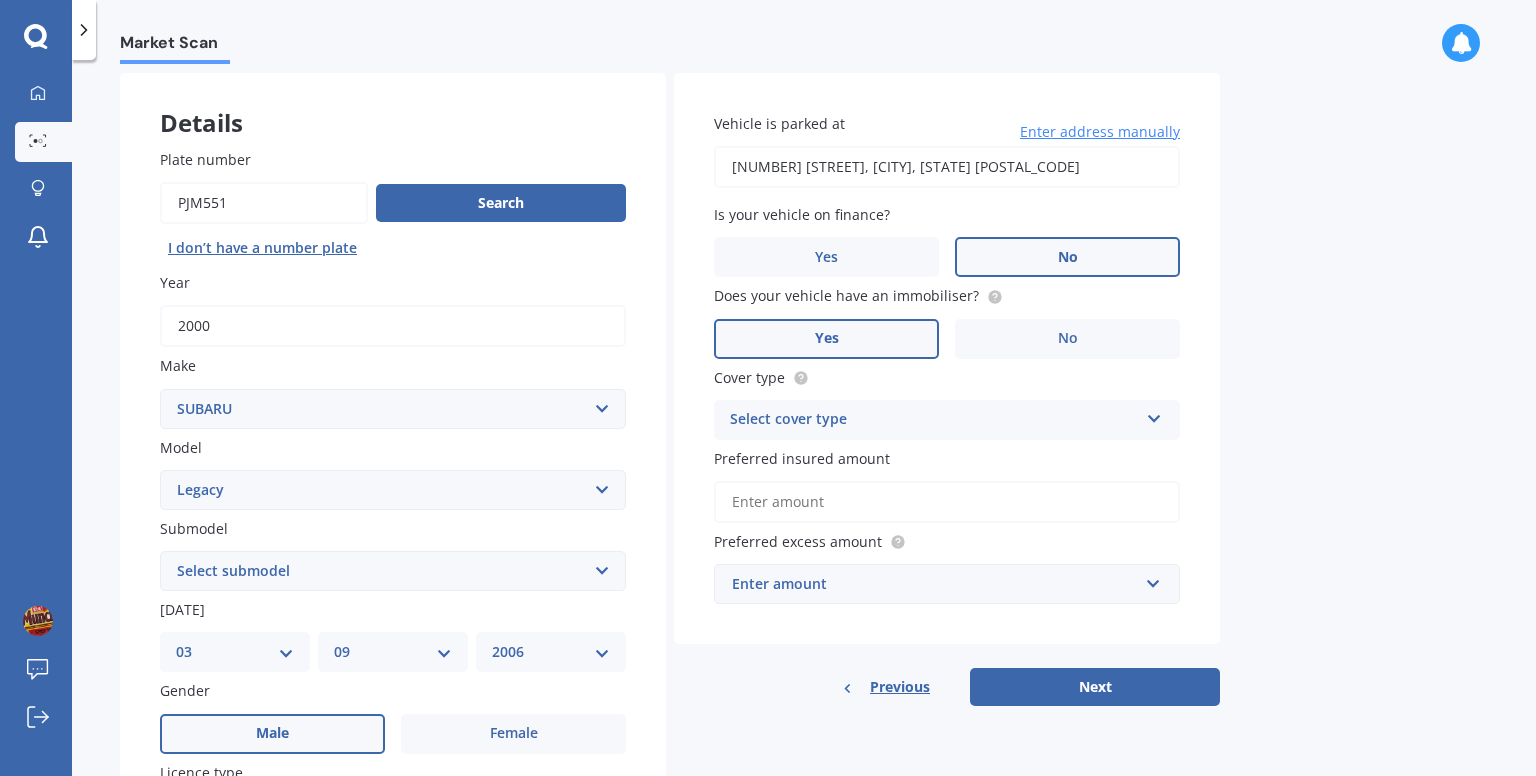 scroll, scrollTop: 98, scrollLeft: 0, axis: vertical 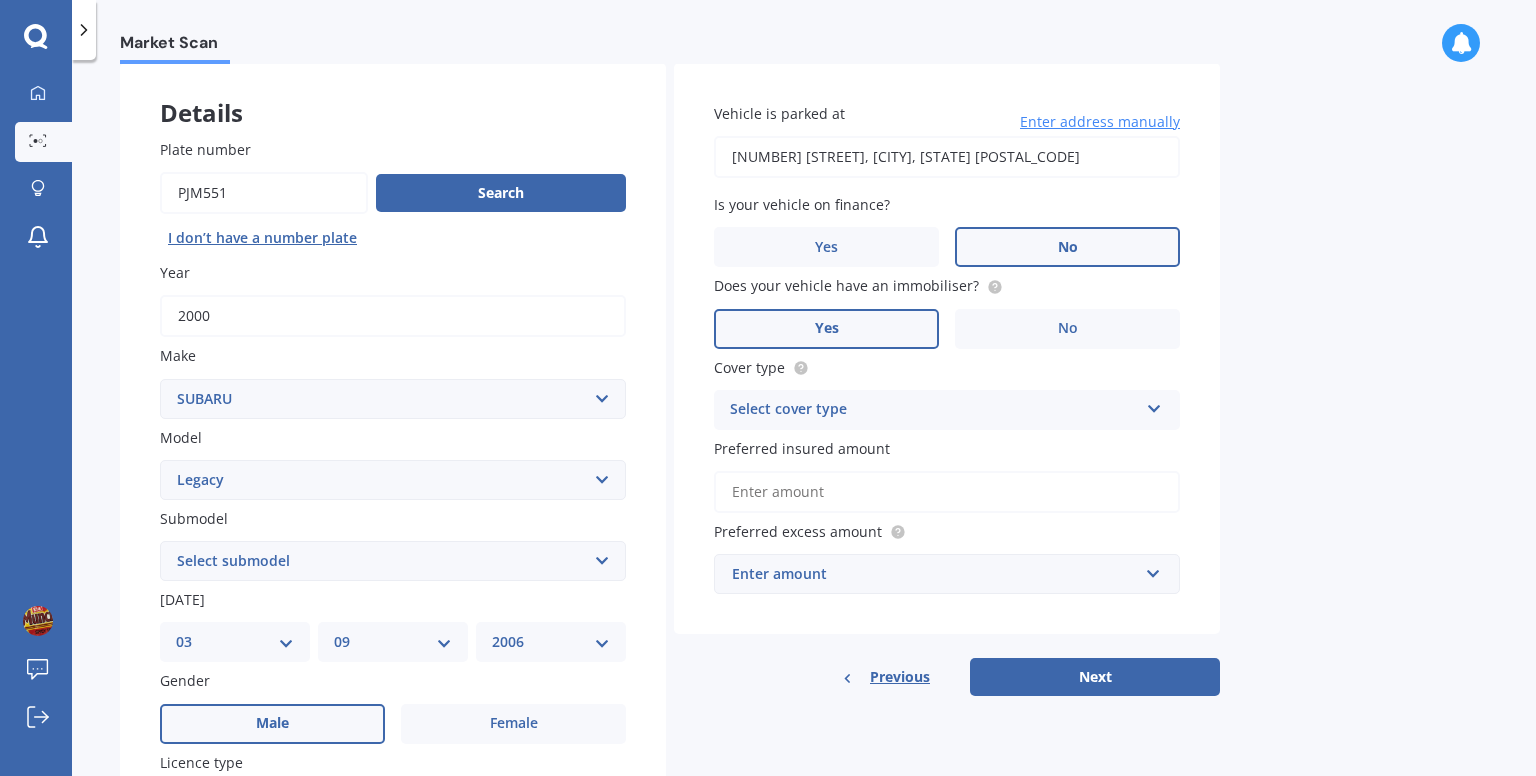 click on "Select cover type" at bounding box center (934, 410) 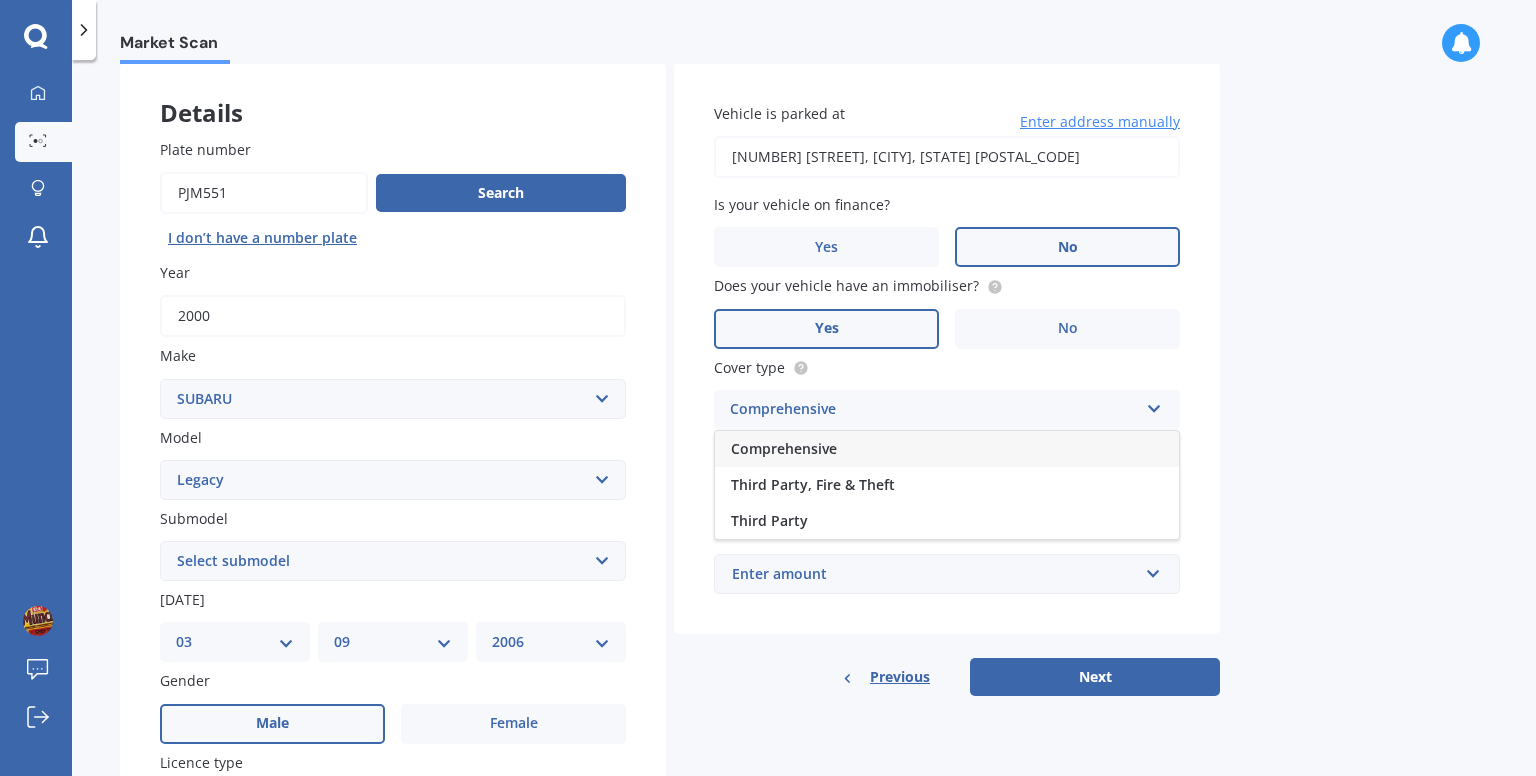 click on "Comprehensive" at bounding box center (784, 448) 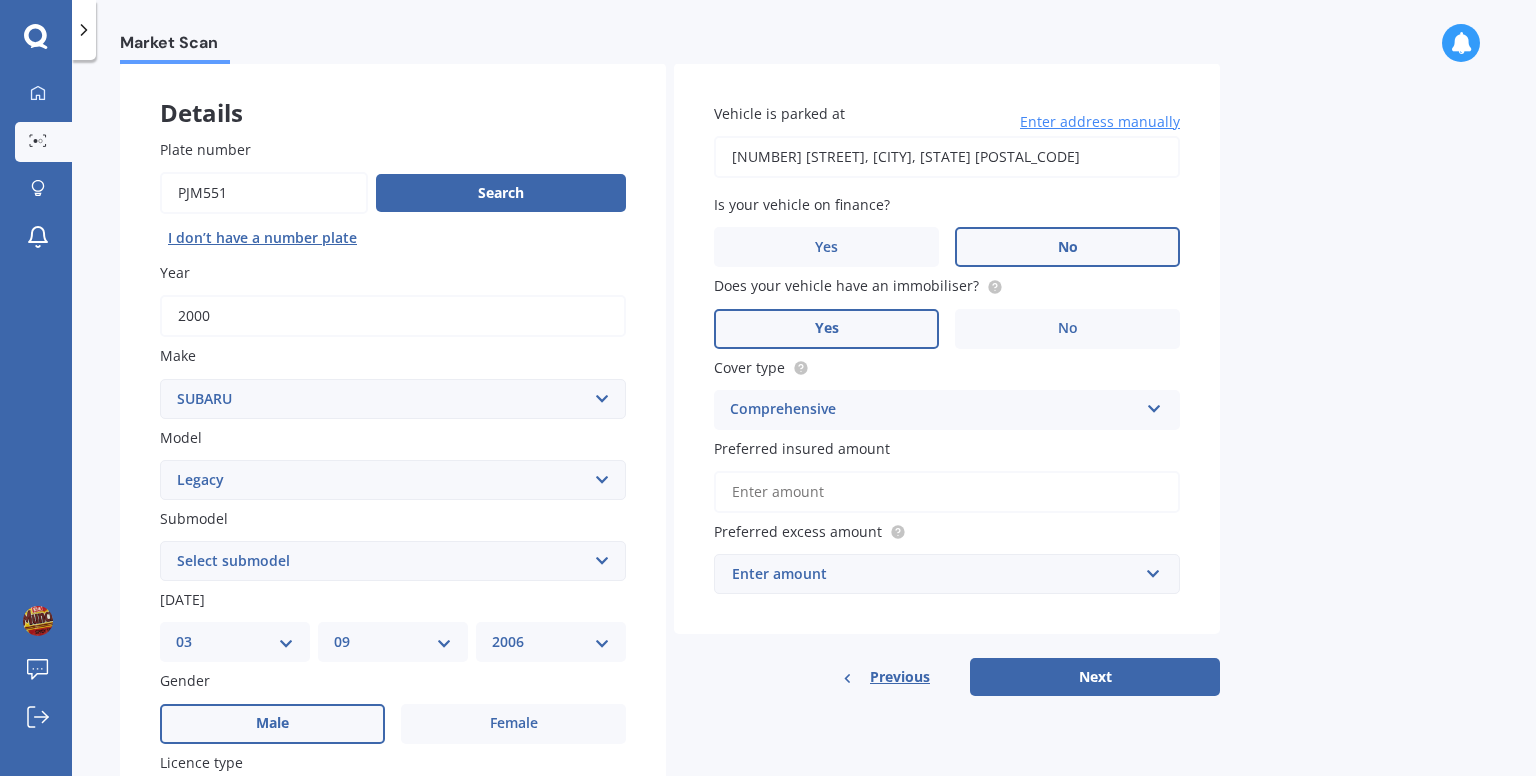 click on "Preferred insured amount" at bounding box center (947, 492) 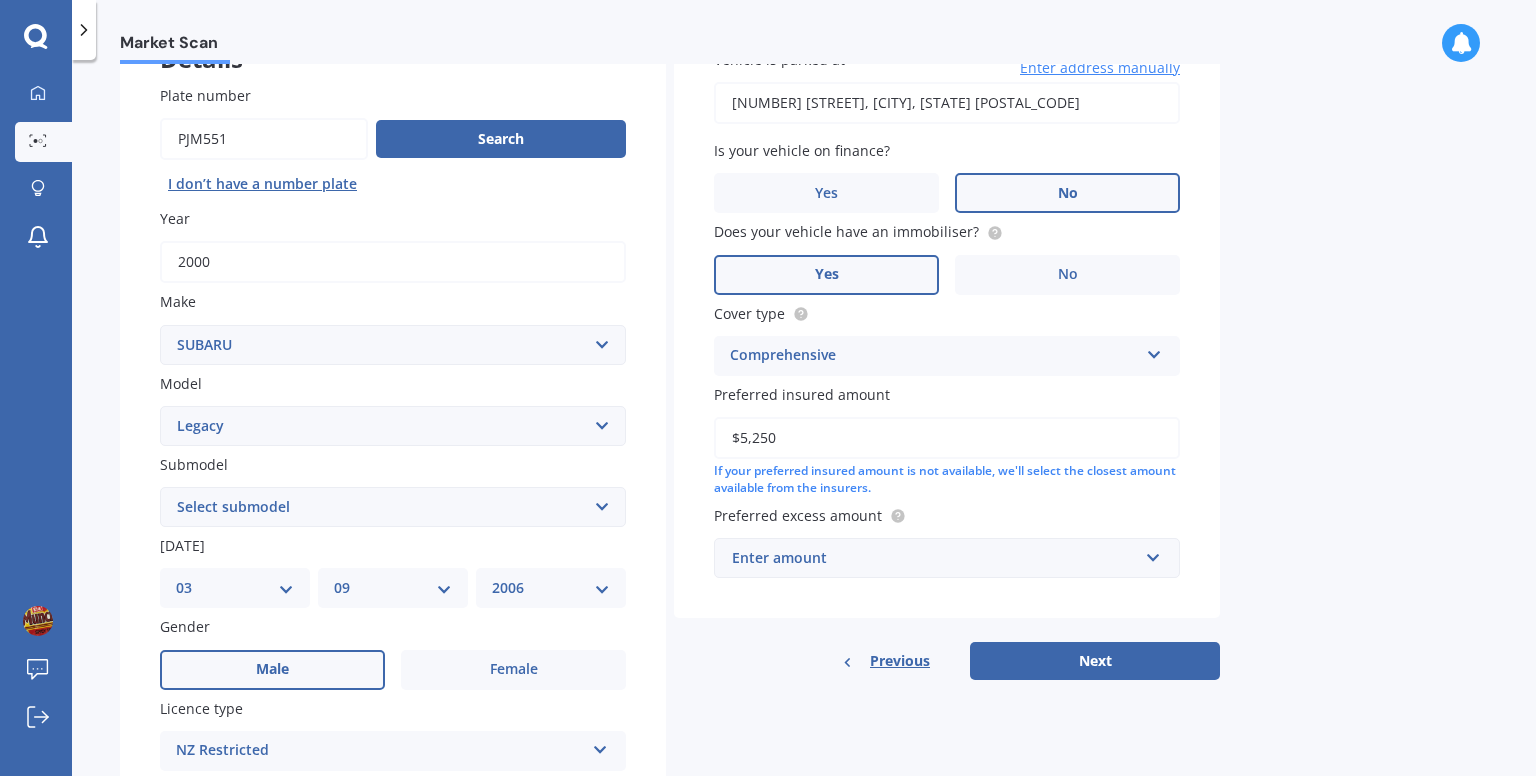scroll, scrollTop: 154, scrollLeft: 0, axis: vertical 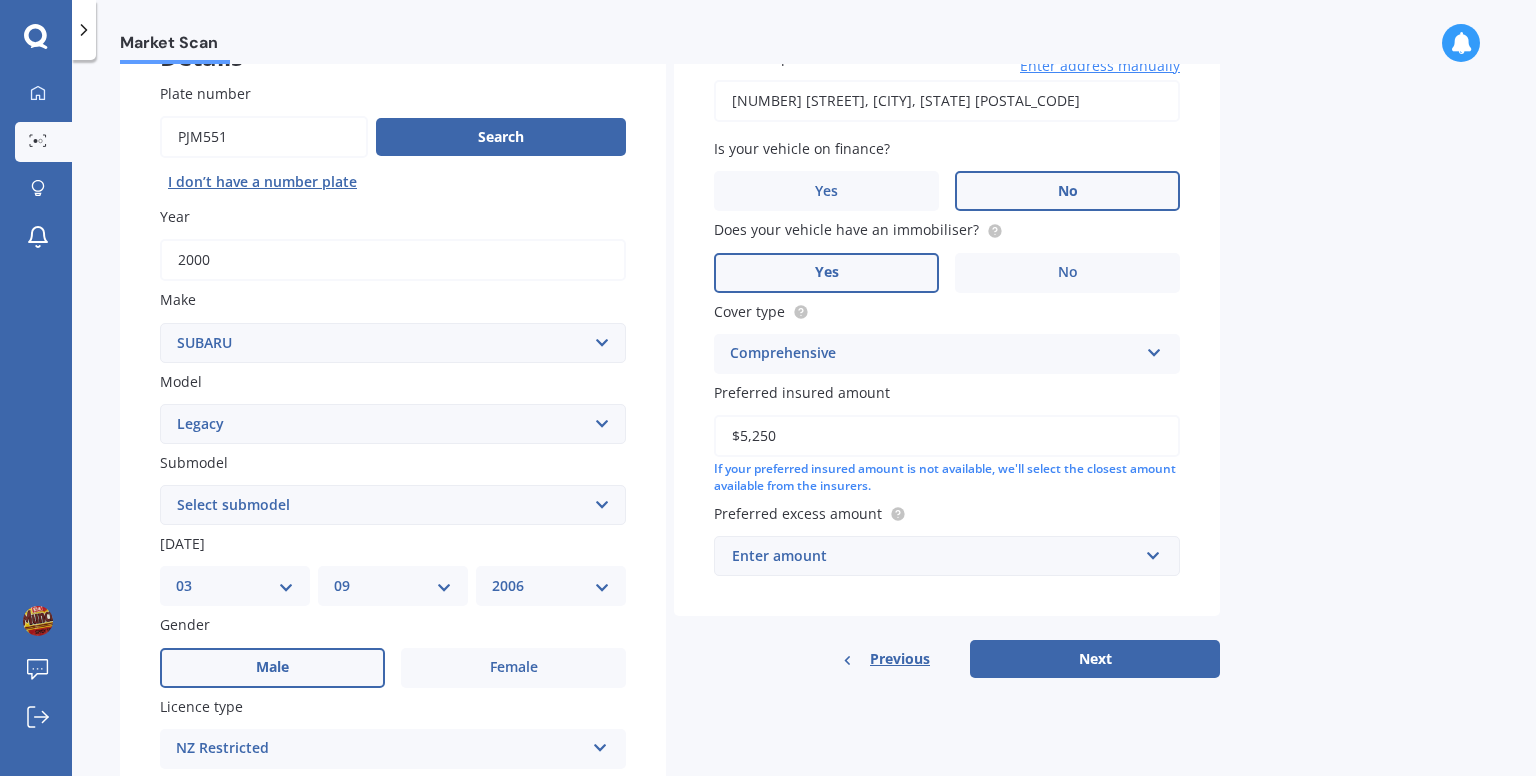 type on "$5,250" 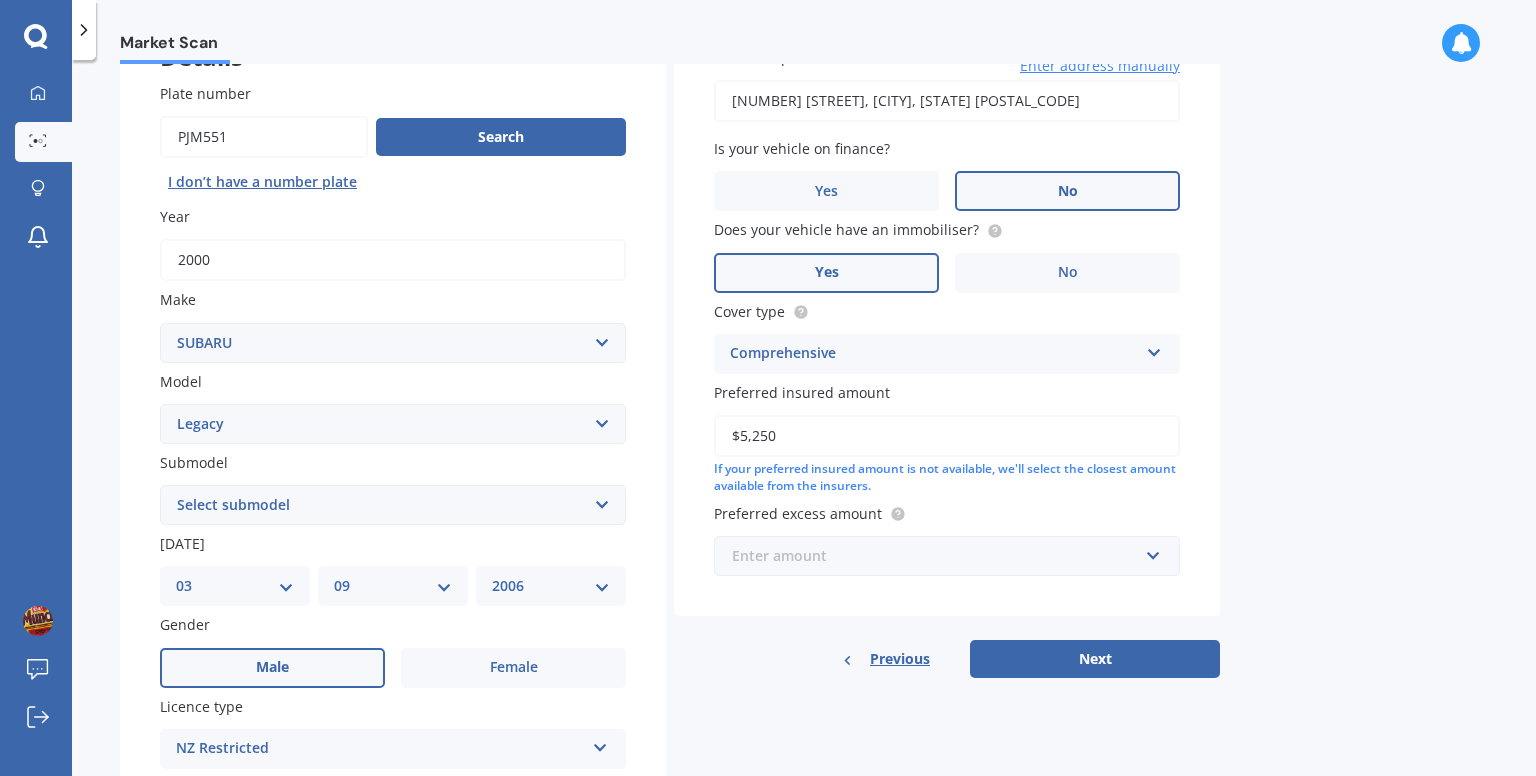 click at bounding box center [940, 556] 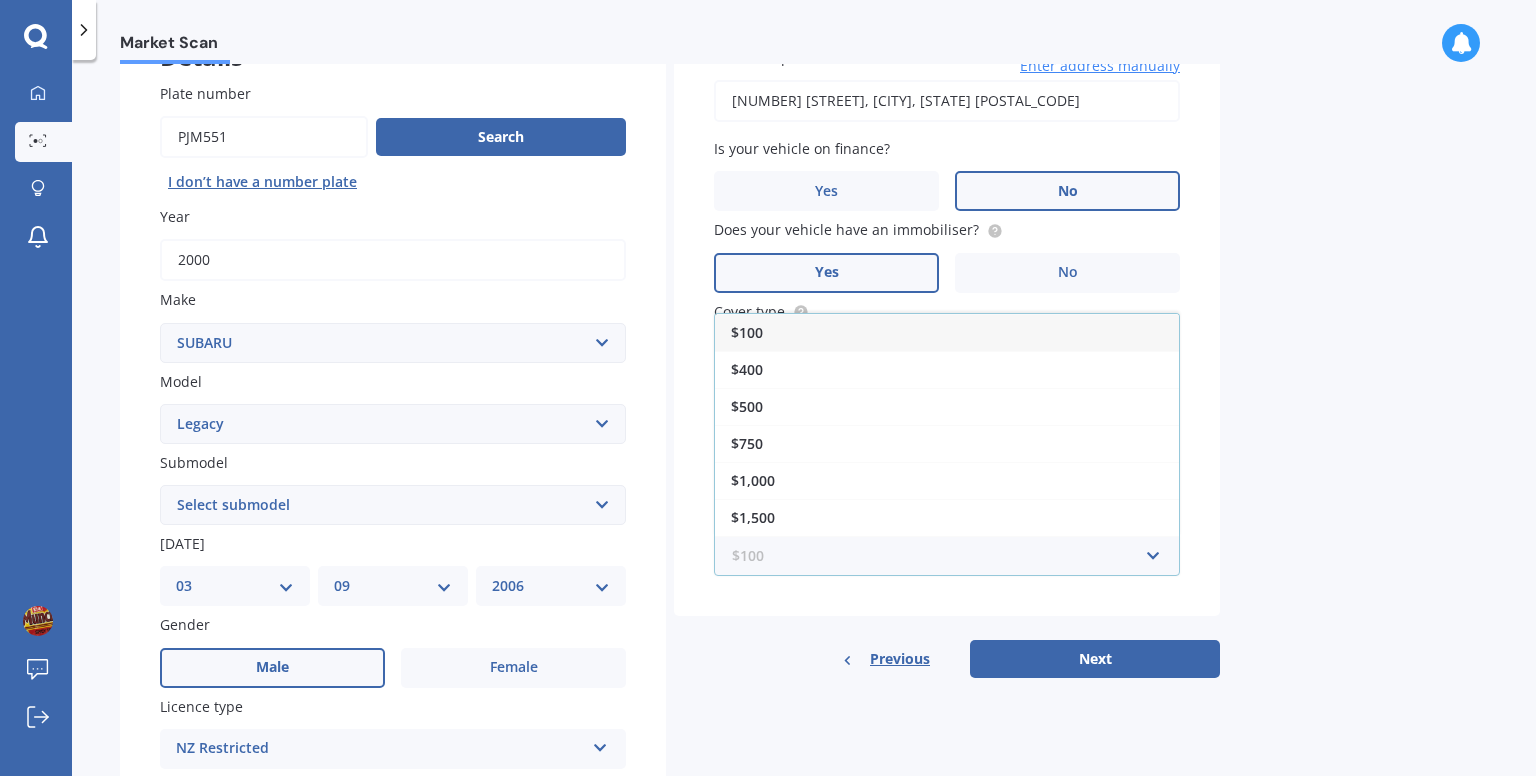 click at bounding box center (940, 556) 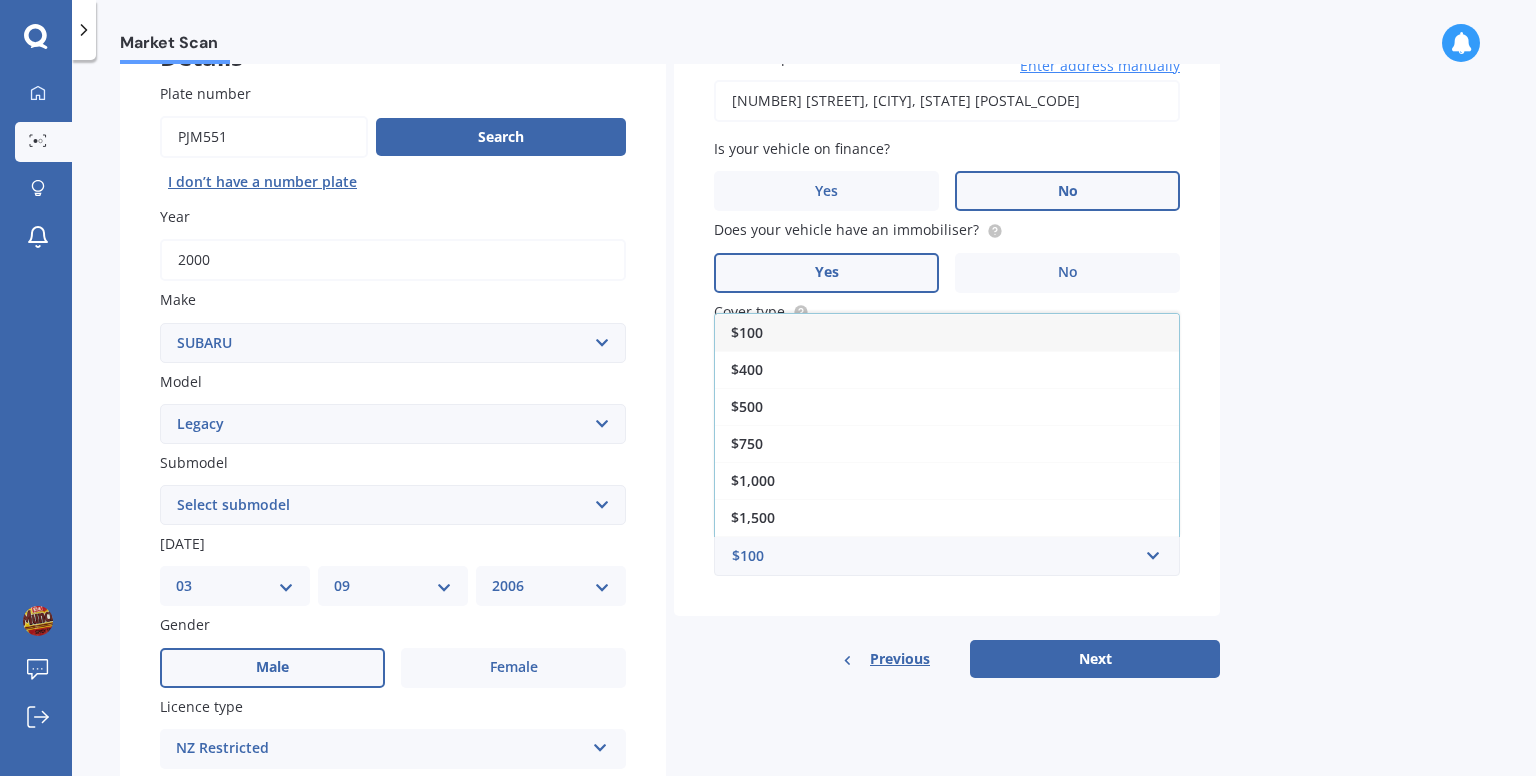 click on "Vehicle is parked at [NUMBER] [STREET], [CITY], [STATE] [POSTAL_CODE] Enter address manually Is your vehicle on finance? Yes No Does your vehicle have an immobiliser? Yes No Cover type Comprehensive Comprehensive Third Party, Fire & Theft Third Party Preferred insured amount $5,250 If your preferred insured amount is not available, we'll select the closest amount available from the insurers. Preferred excess amount $100 $100 $400 $500 $750 $1,000 $1,500 $2,000" at bounding box center (947, 311) 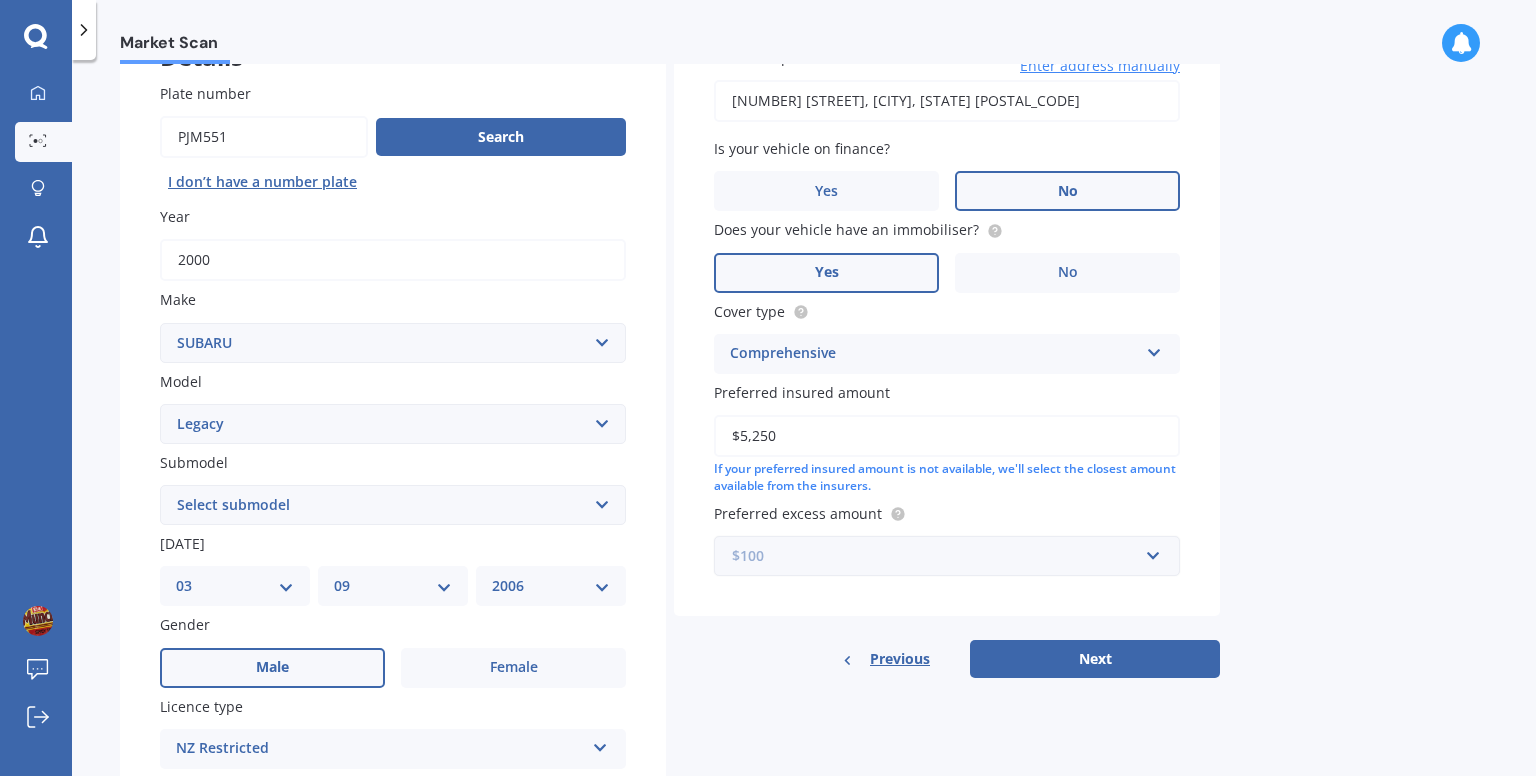 click at bounding box center (940, 556) 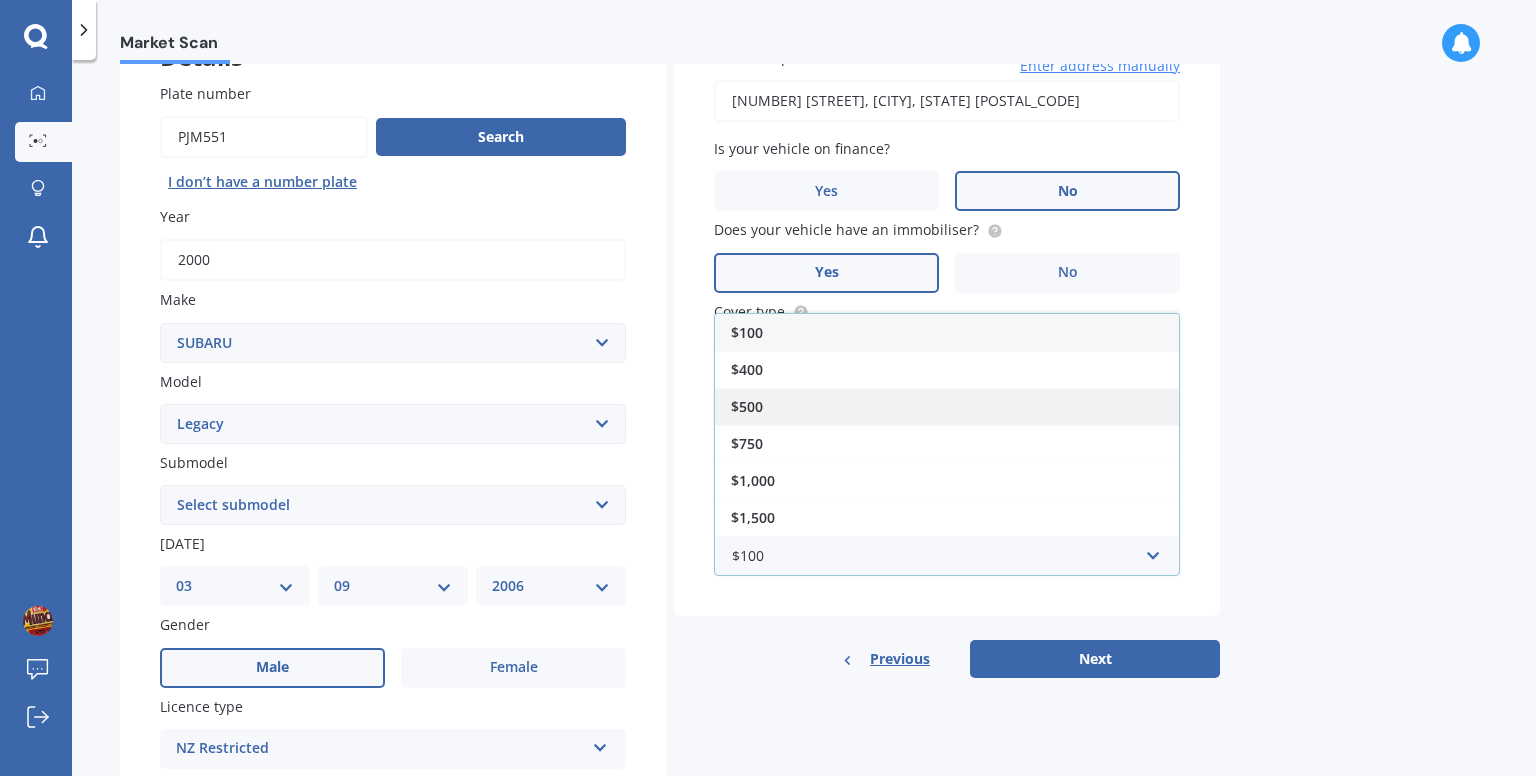 click on "$500" at bounding box center (947, 406) 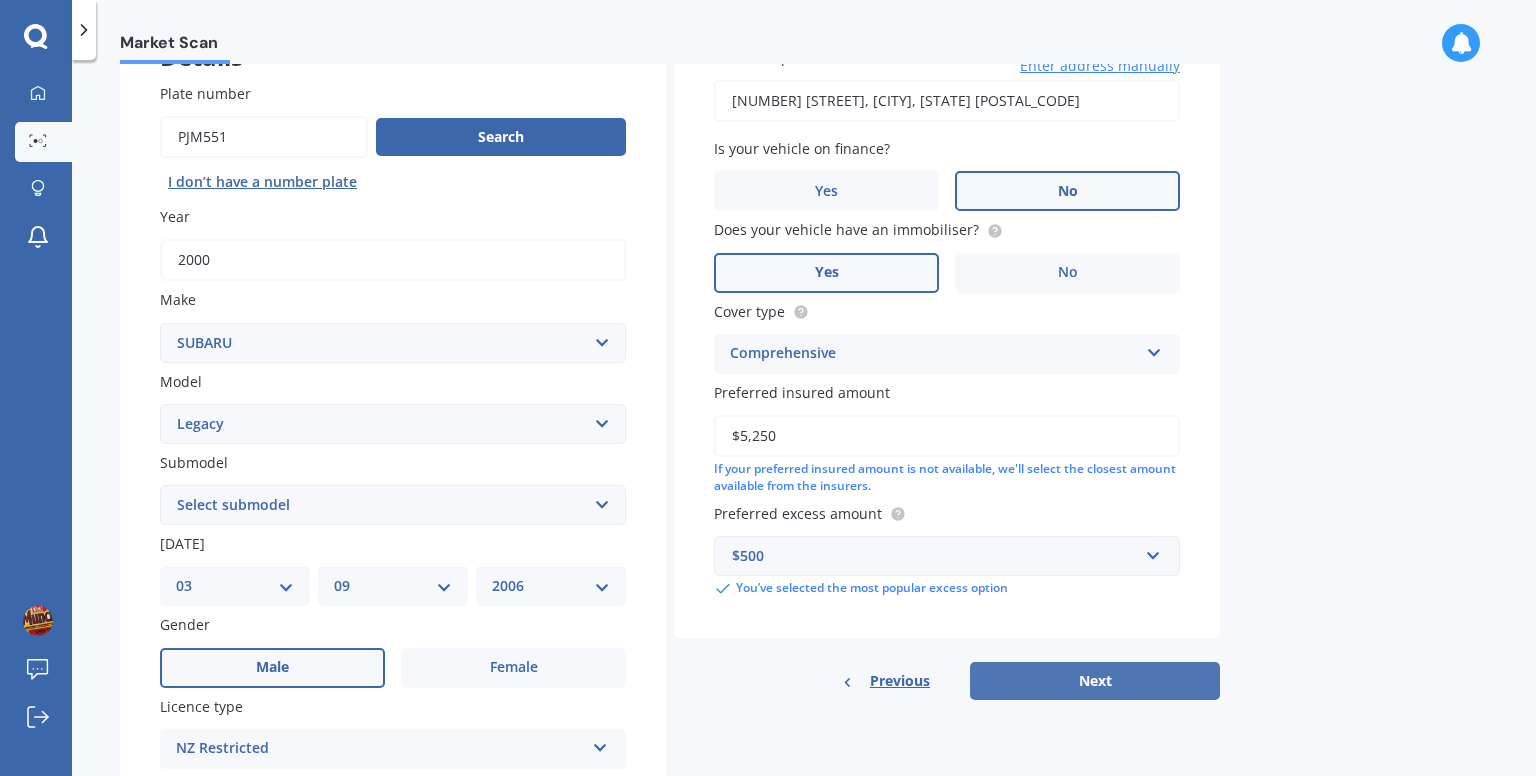 click on "Next" at bounding box center [1095, 681] 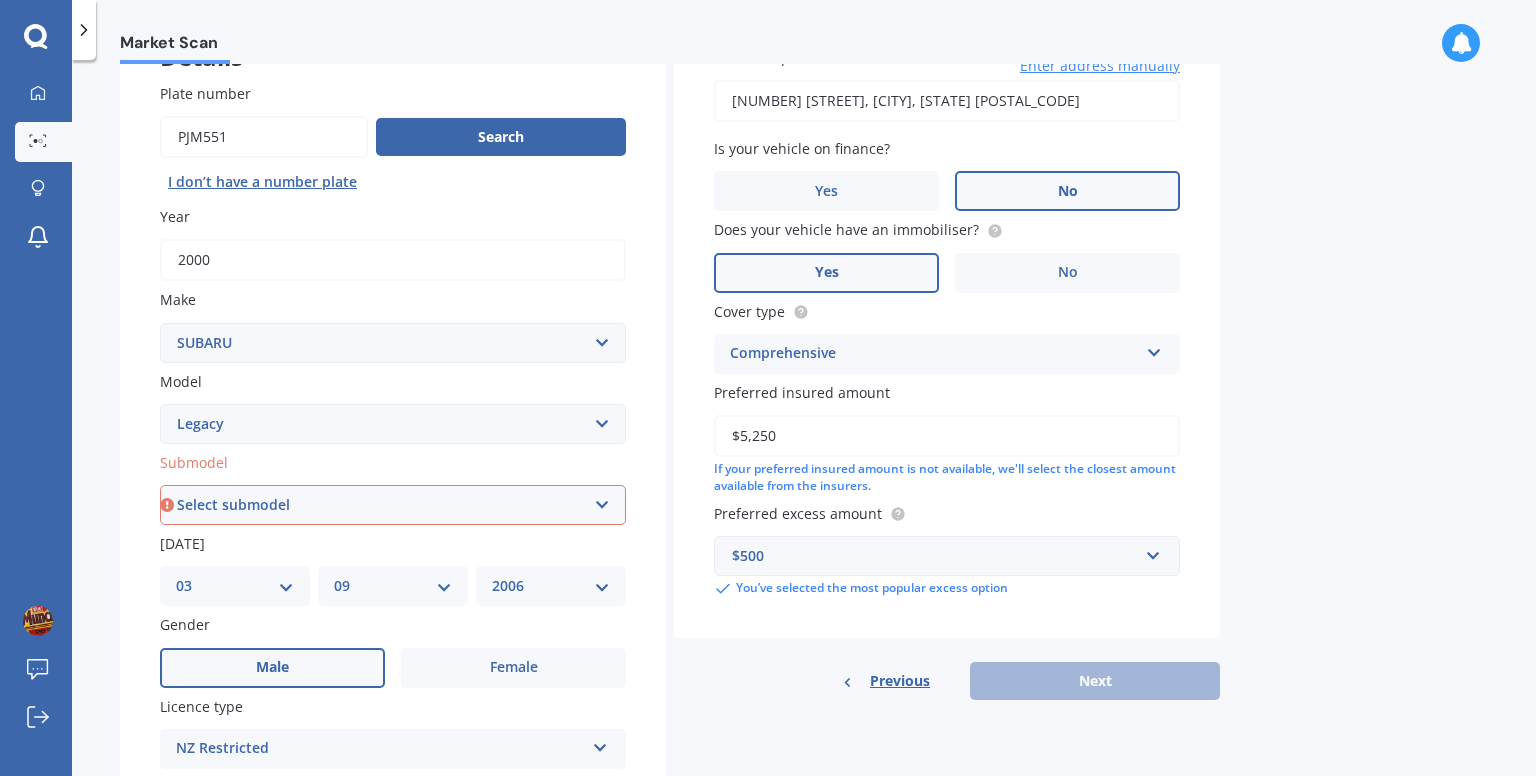 click on "Select submodel (All other non turbo) (All other turbo) 2.0i 2.0R 2.5i 2.5i Luxury 2.5i Sport 250T 3.0R 3.0R Spec B 3.6 RS 3.6R PREMIUM 5AT SED B Sport 2.0 B4 Non Turbo B4 Turbo Blitzen Non Turbo Blitzen Turbo Brighton Diesel 2.0 Euro Spec DIT Petrol Turbo DL DL4x4 GL Grandwagon GT GT 2.O Twin Scroll Turbo GT 30 GT-B GX Lancaster LX RS 30 RS Turbo RSB RSK B4 RX Touring Model" at bounding box center [393, 505] 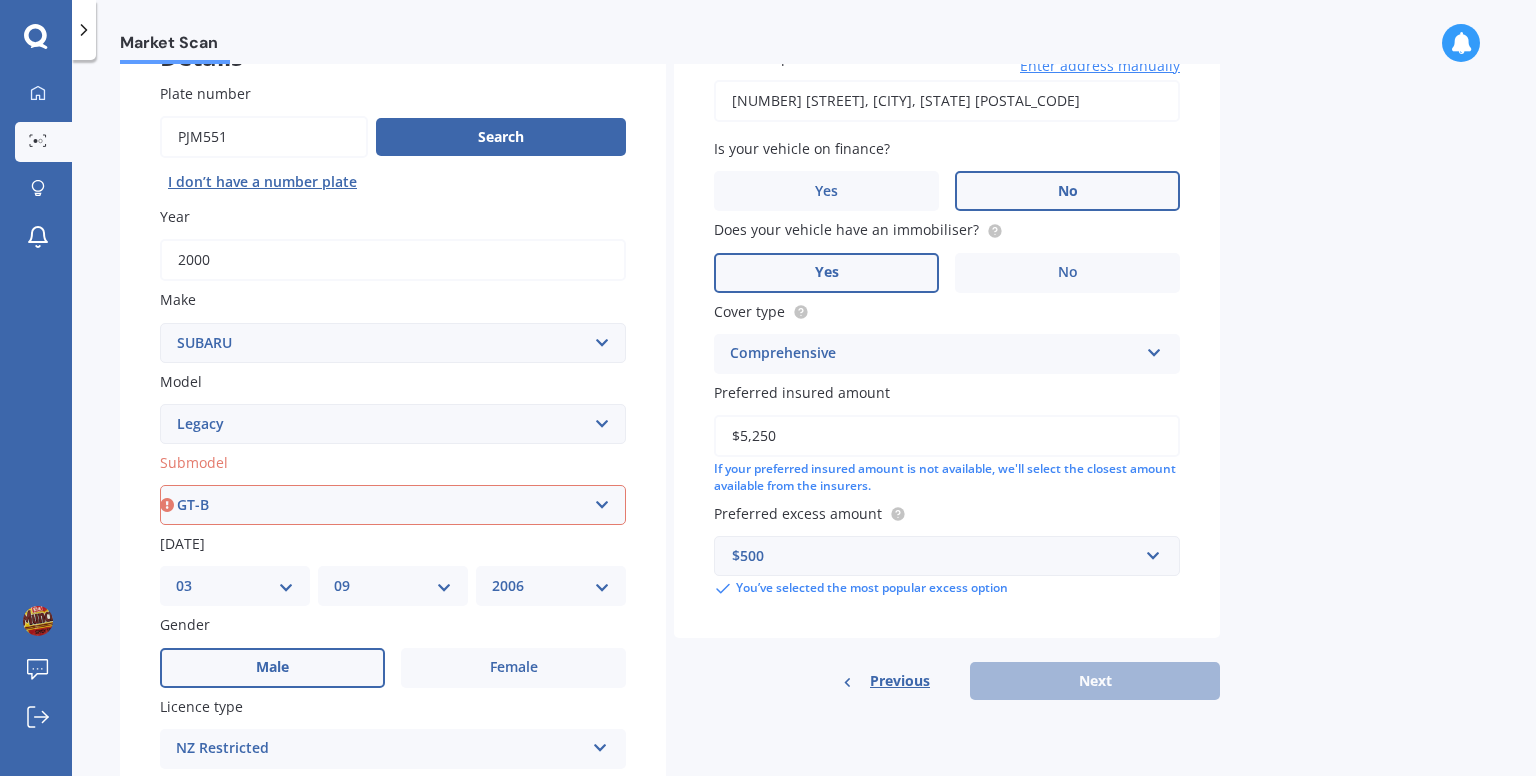 click on "Select submodel (All other non turbo) (All other turbo) 2.0i 2.0R 2.5i 2.5i Luxury 2.5i Sport 250T 3.0R 3.0R Spec B 3.6 RS 3.6R PREMIUM 5AT SED B Sport 2.0 B4 Non Turbo B4 Turbo Blitzen Non Turbo Blitzen Turbo Brighton Diesel 2.0 Euro Spec DIT Petrol Turbo DL DL4x4 GL Grandwagon GT GT 2.O Twin Scroll Turbo GT 30 GT-B GX Lancaster LX RS 30 RS Turbo RSB RSK B4 RX Touring Model" at bounding box center [393, 505] 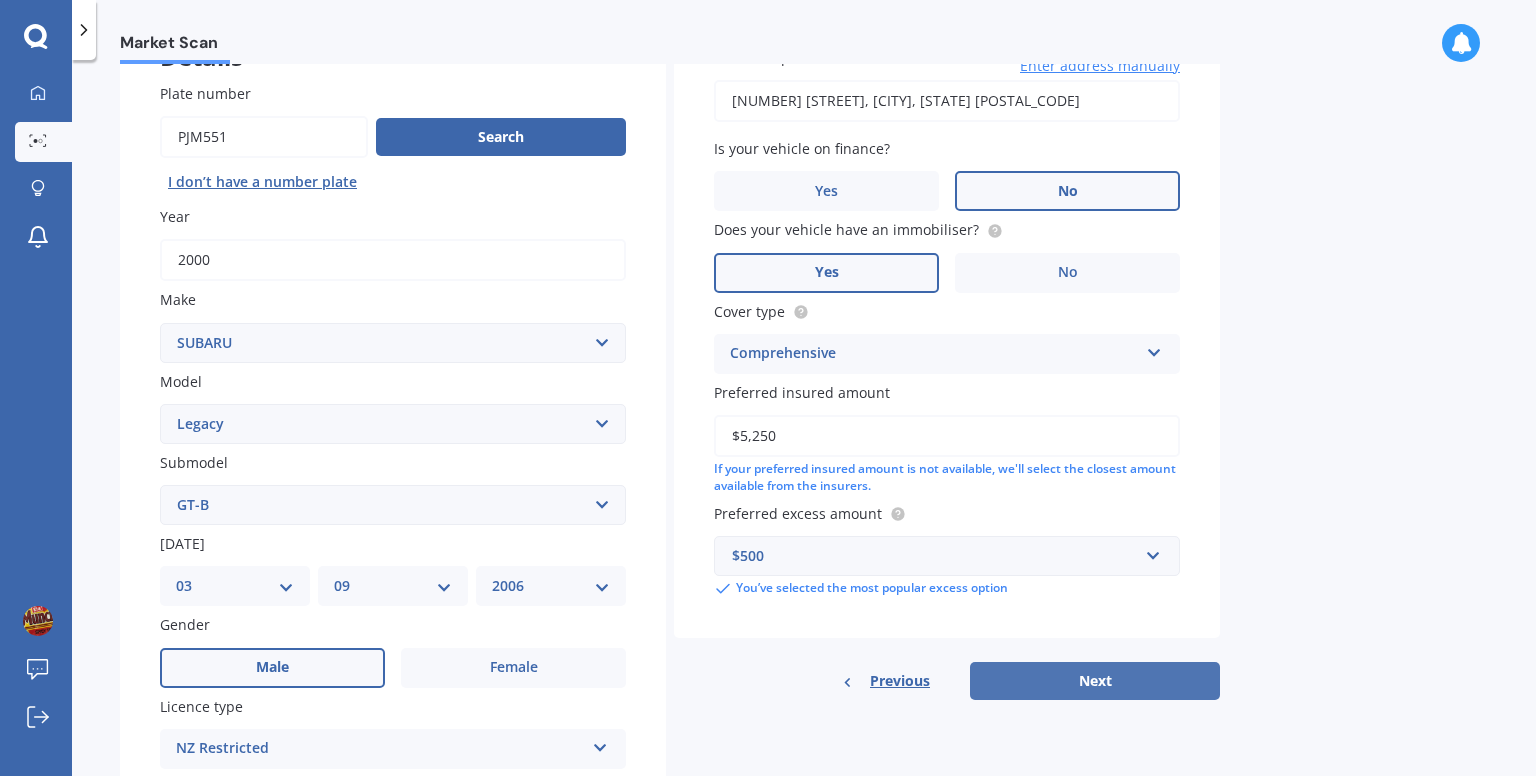 click on "Next" at bounding box center (1095, 681) 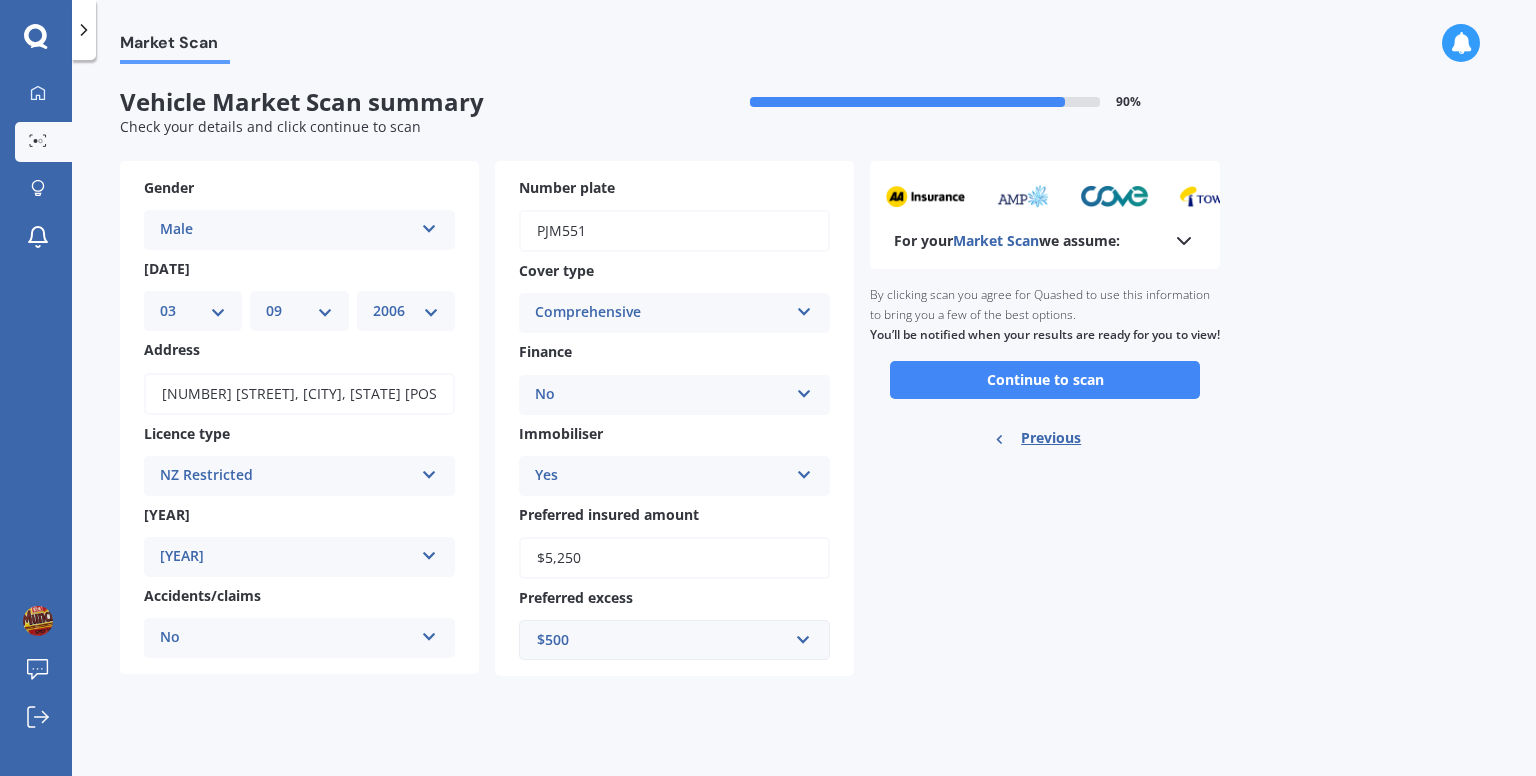 scroll, scrollTop: 0, scrollLeft: 0, axis: both 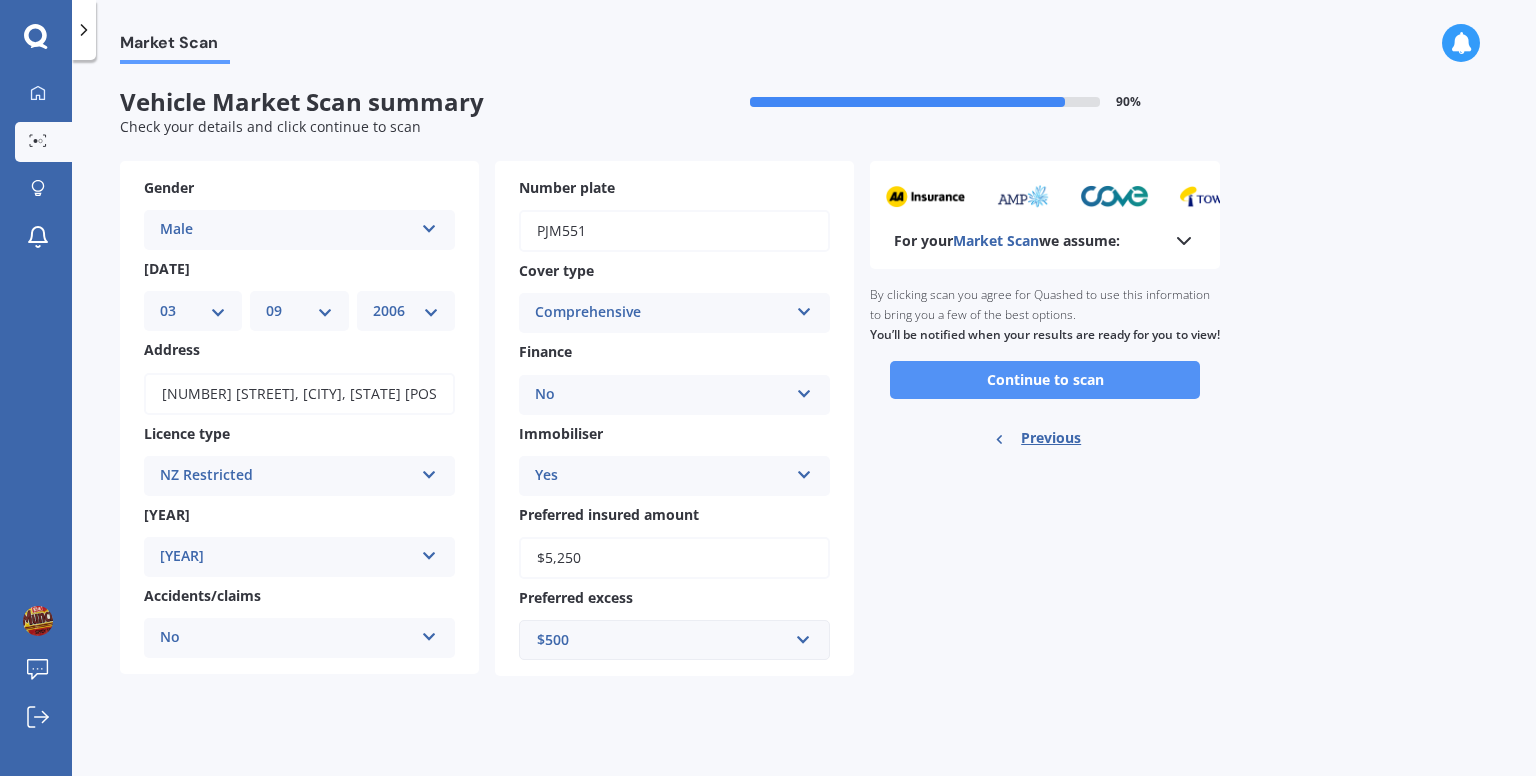 click on "Continue to scan" at bounding box center (1045, 380) 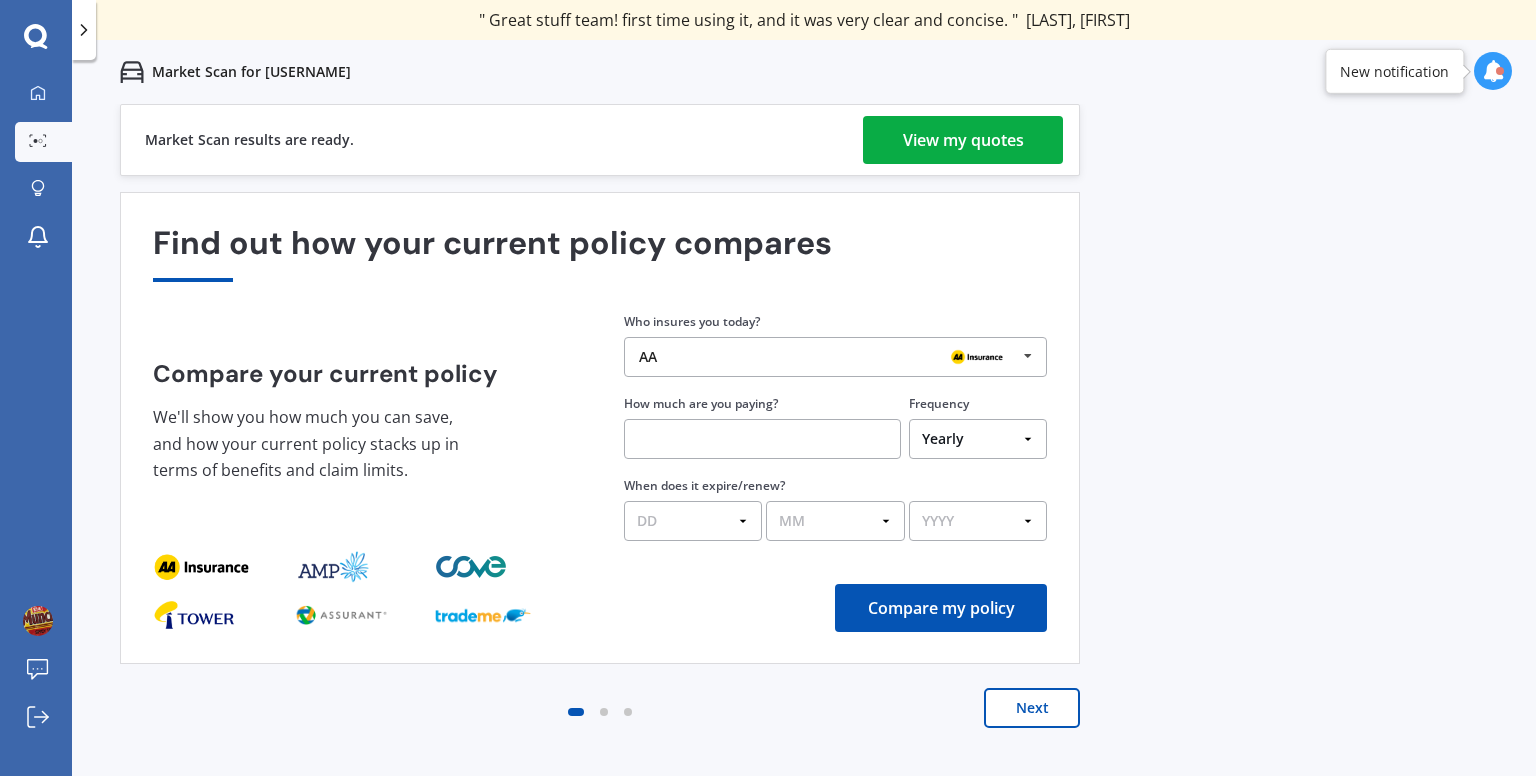 click on "View my quotes" at bounding box center (963, 140) 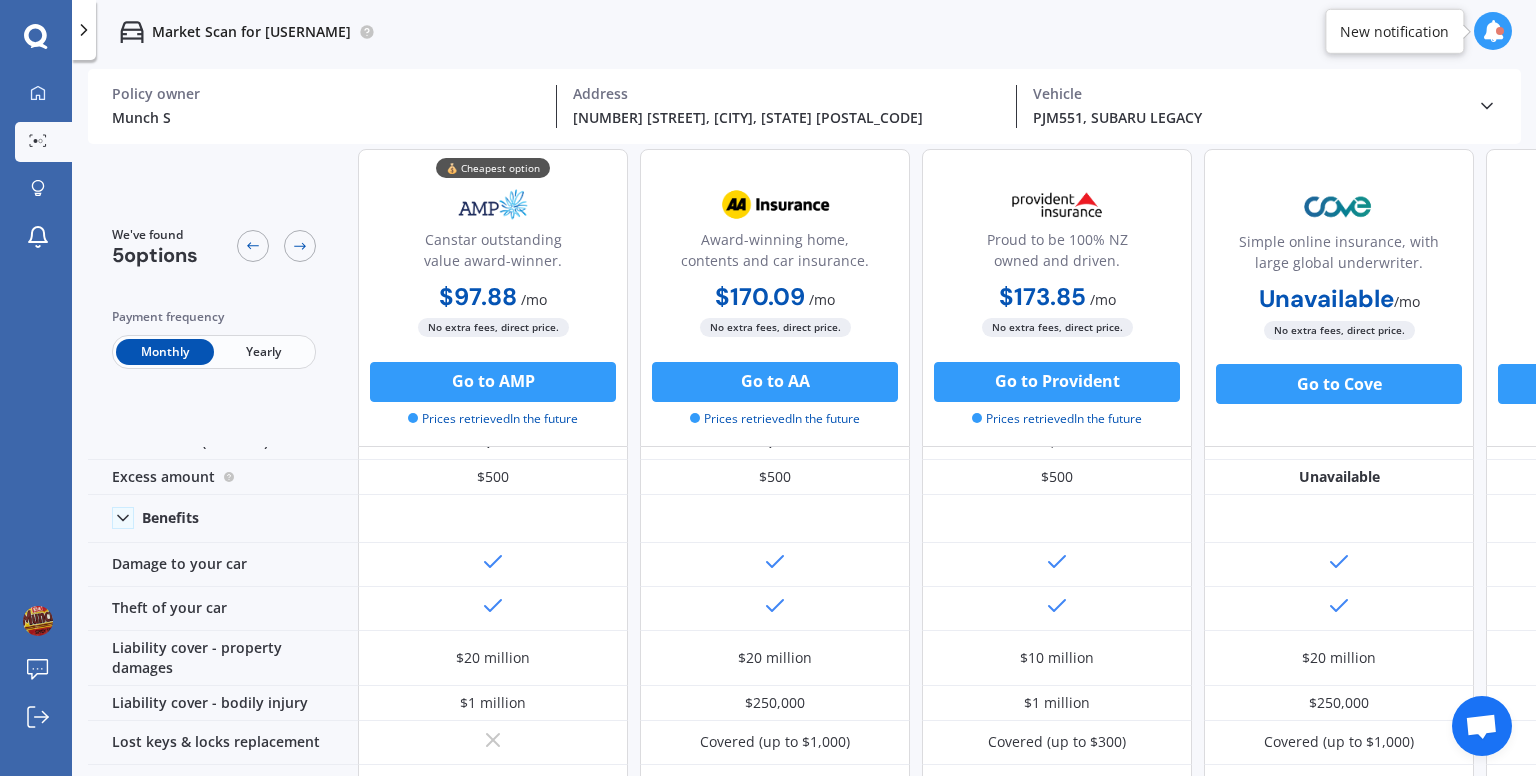 scroll, scrollTop: 36, scrollLeft: 0, axis: vertical 